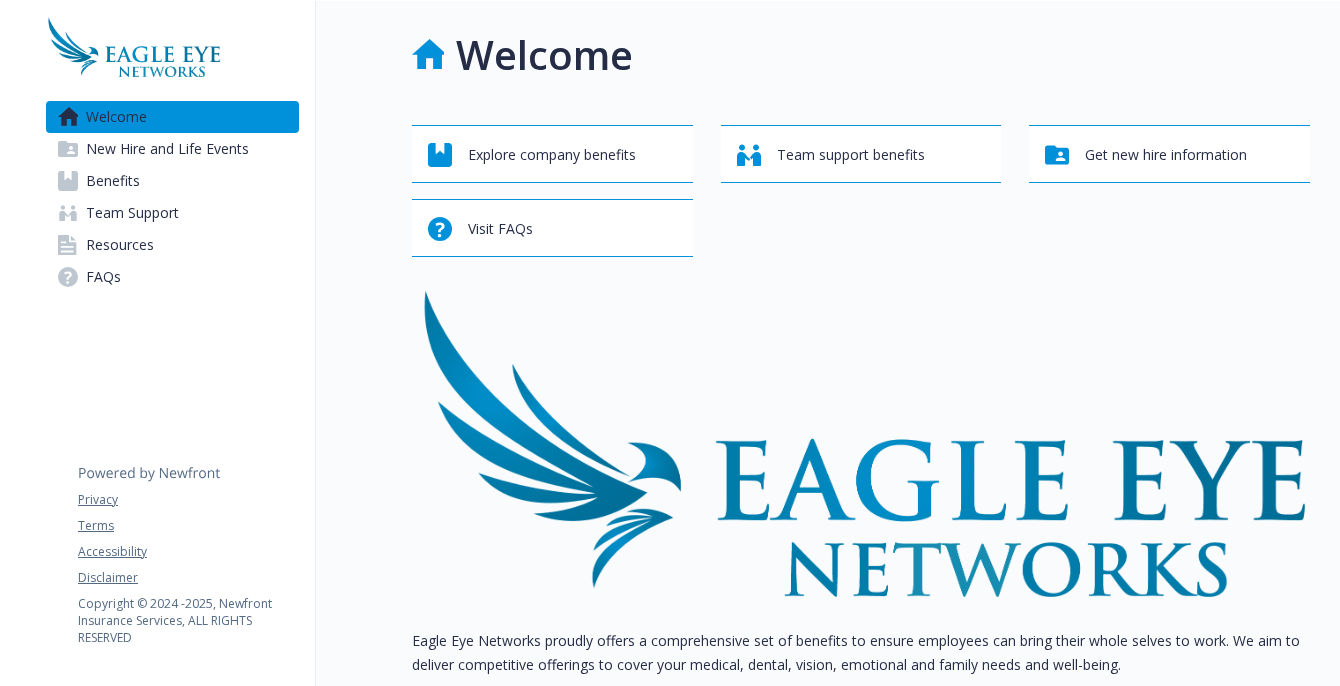 scroll, scrollTop: 0, scrollLeft: 0, axis: both 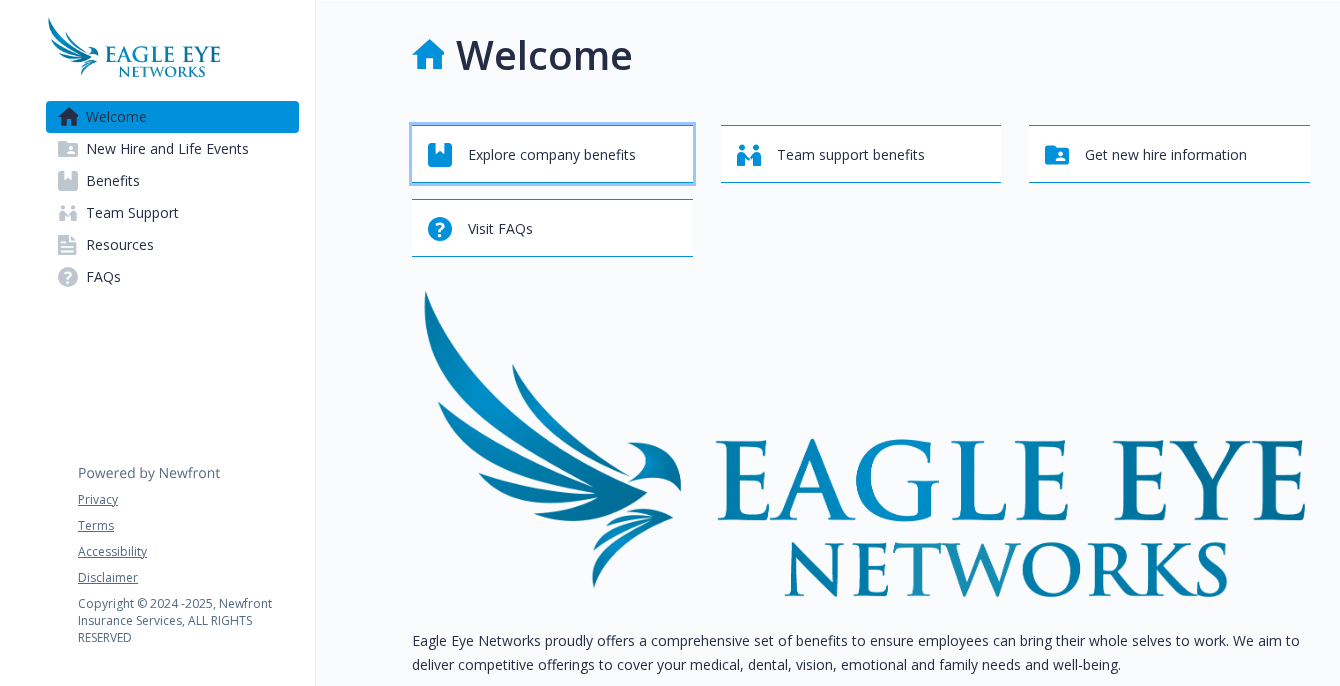 click on "Explore company benefits" at bounding box center [552, 155] 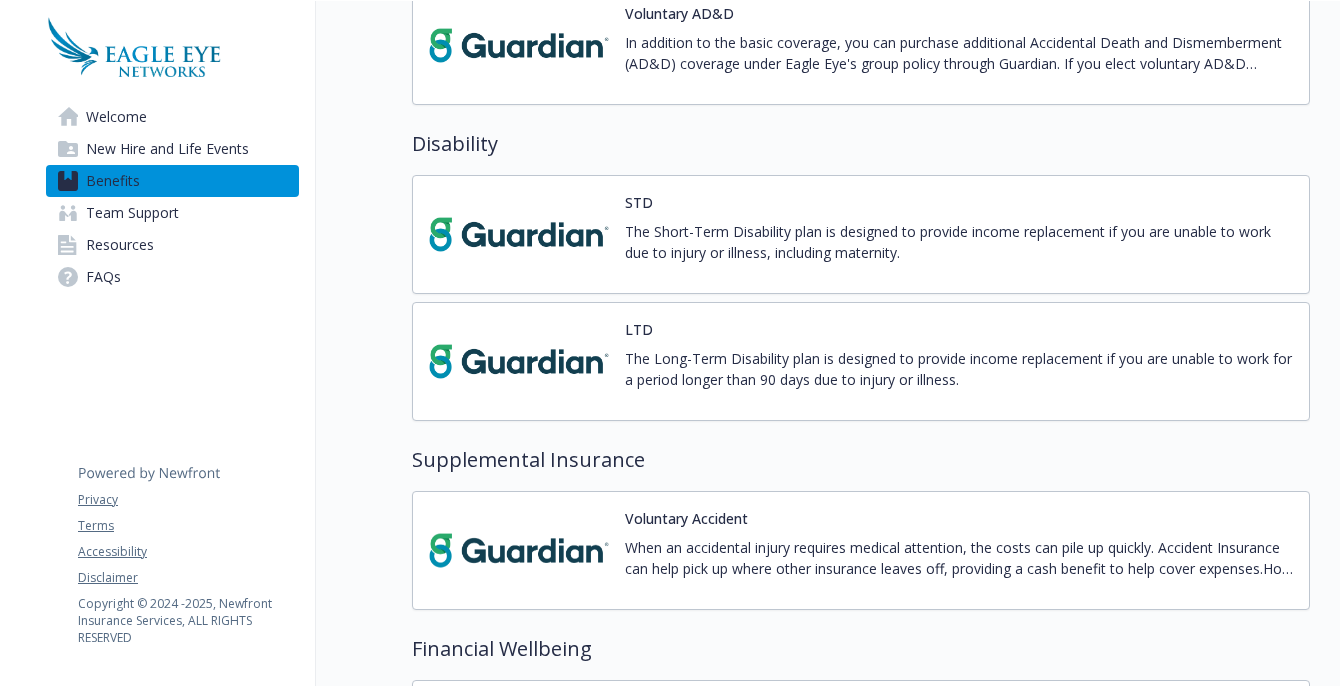 scroll, scrollTop: 1173, scrollLeft: 0, axis: vertical 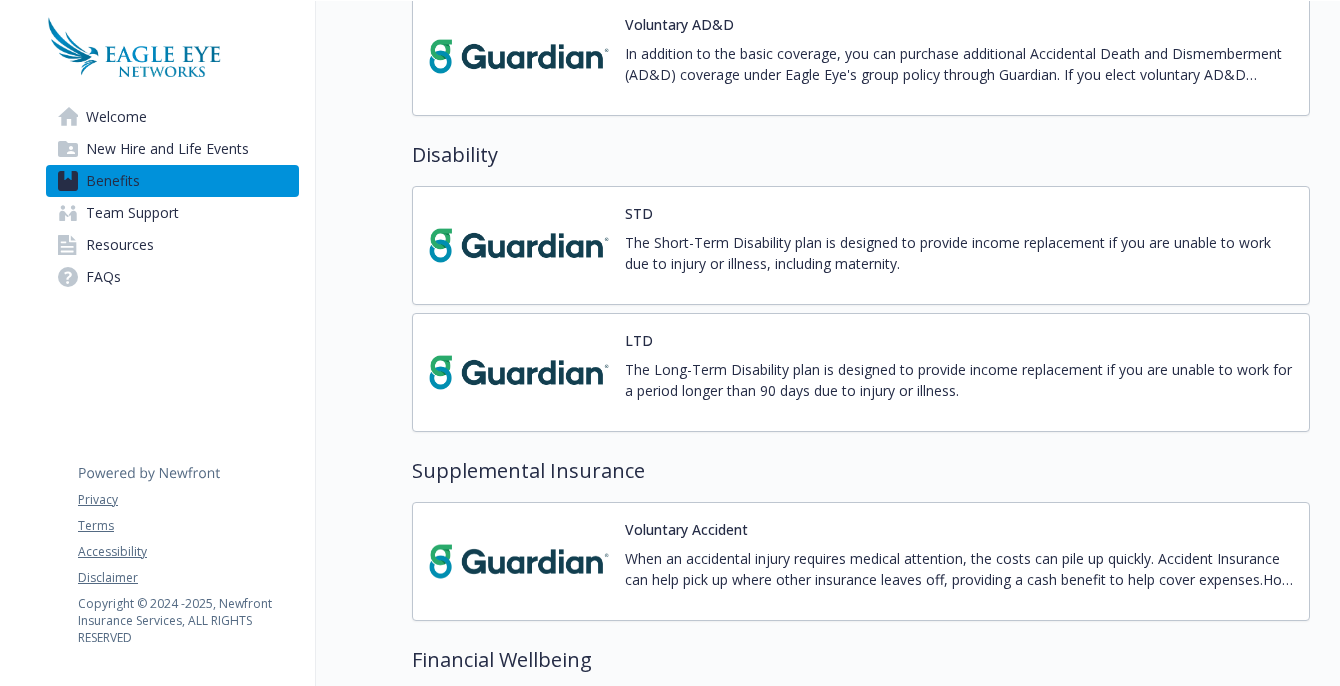 click on "New Hire and Life Events" at bounding box center (167, 149) 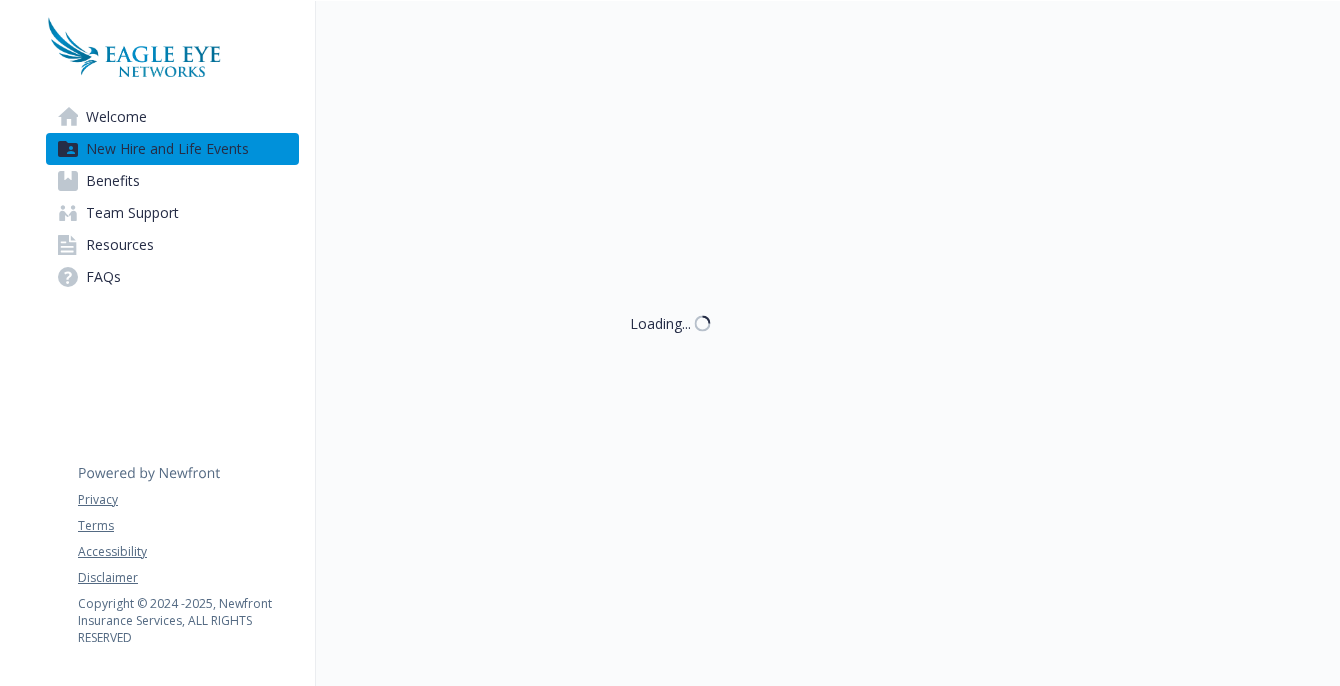 scroll, scrollTop: 1, scrollLeft: 0, axis: vertical 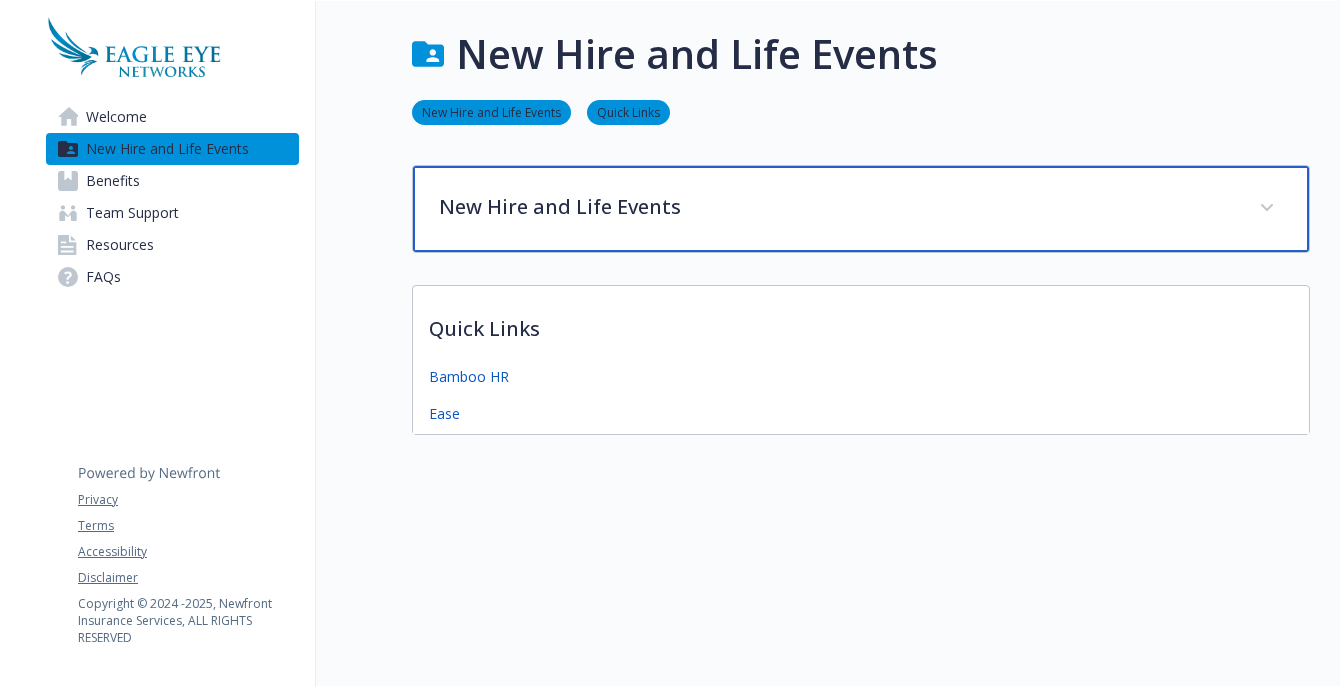 click on "New Hire and Life Events" at bounding box center [837, 207] 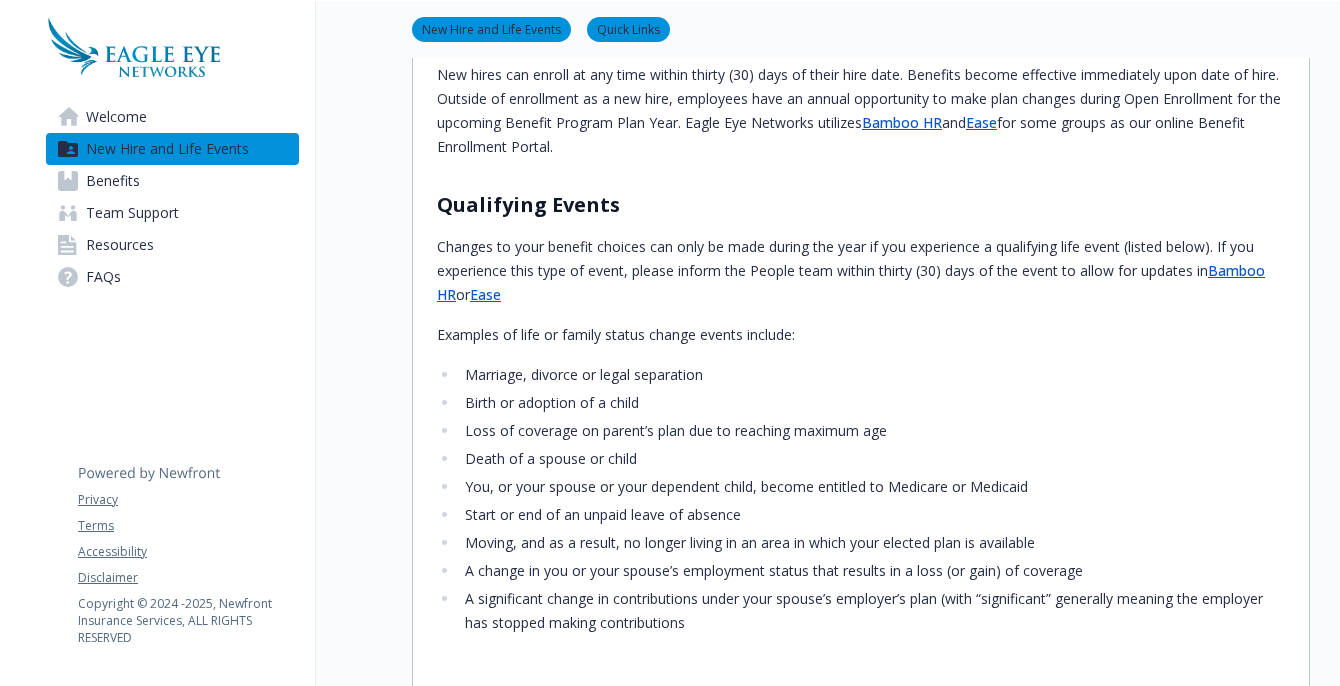 scroll, scrollTop: 112, scrollLeft: 0, axis: vertical 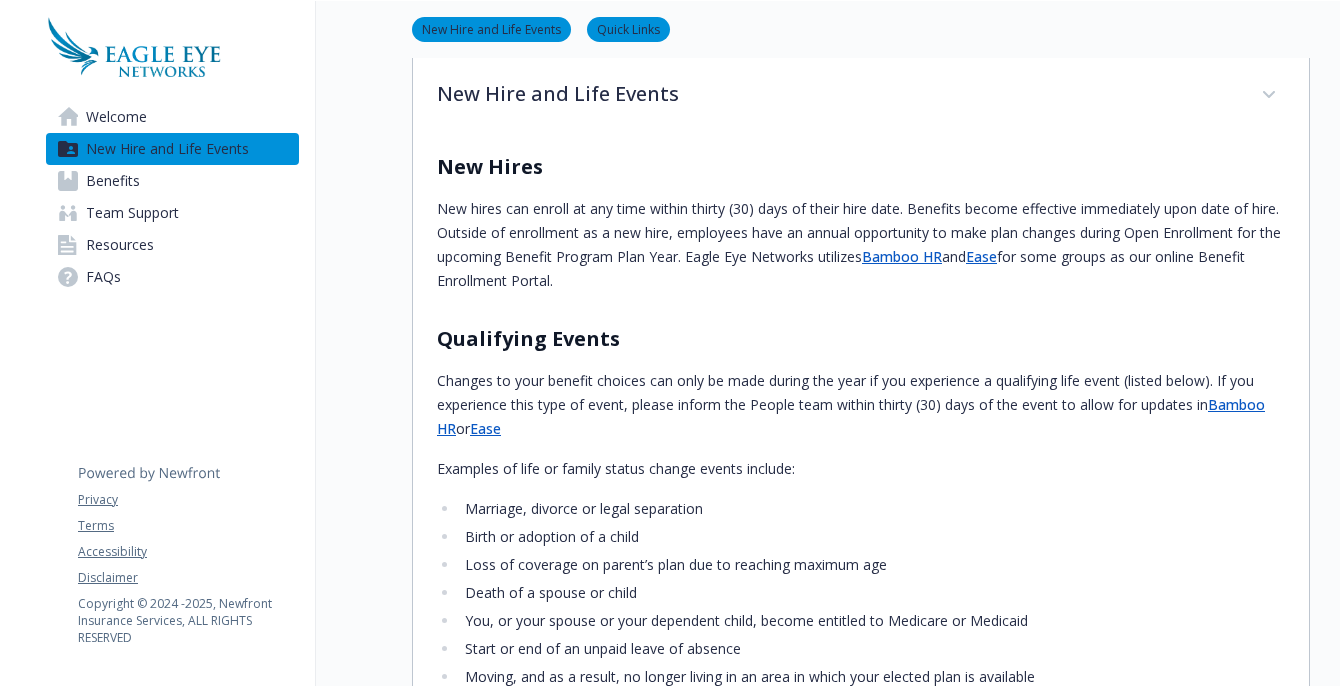 click on "Benefits" at bounding box center [113, 181] 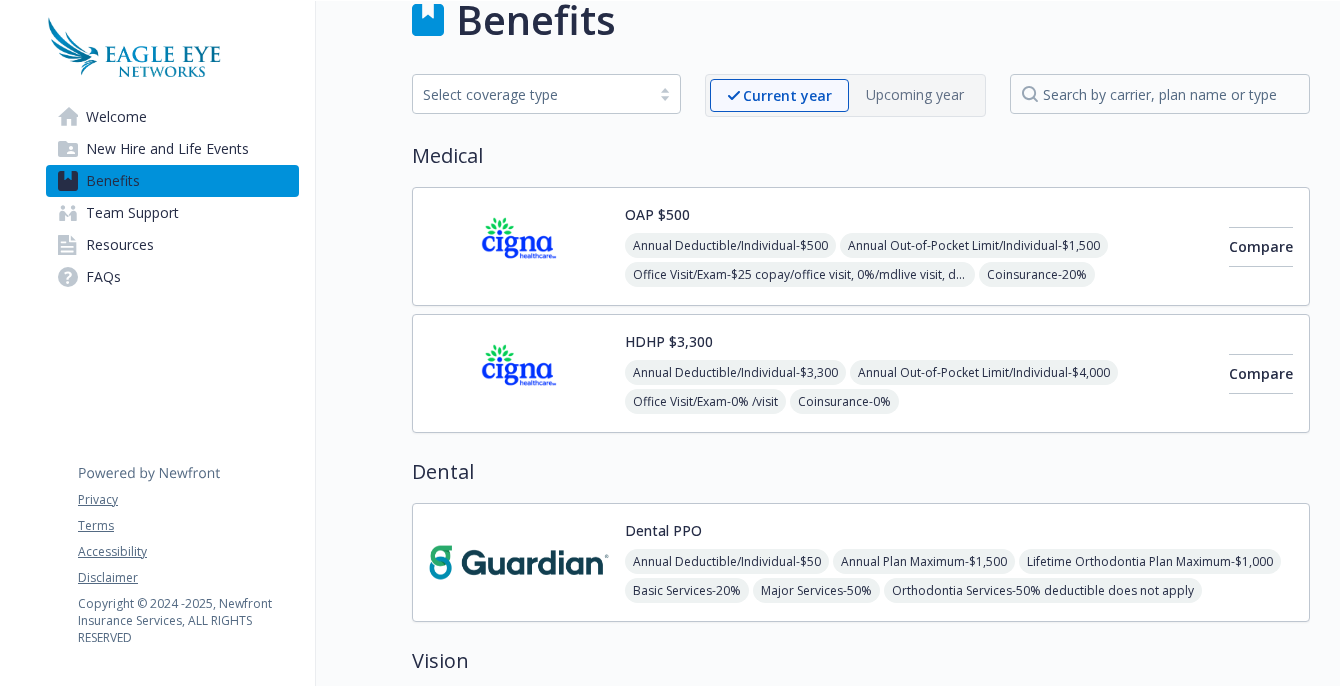 scroll, scrollTop: 0, scrollLeft: 0, axis: both 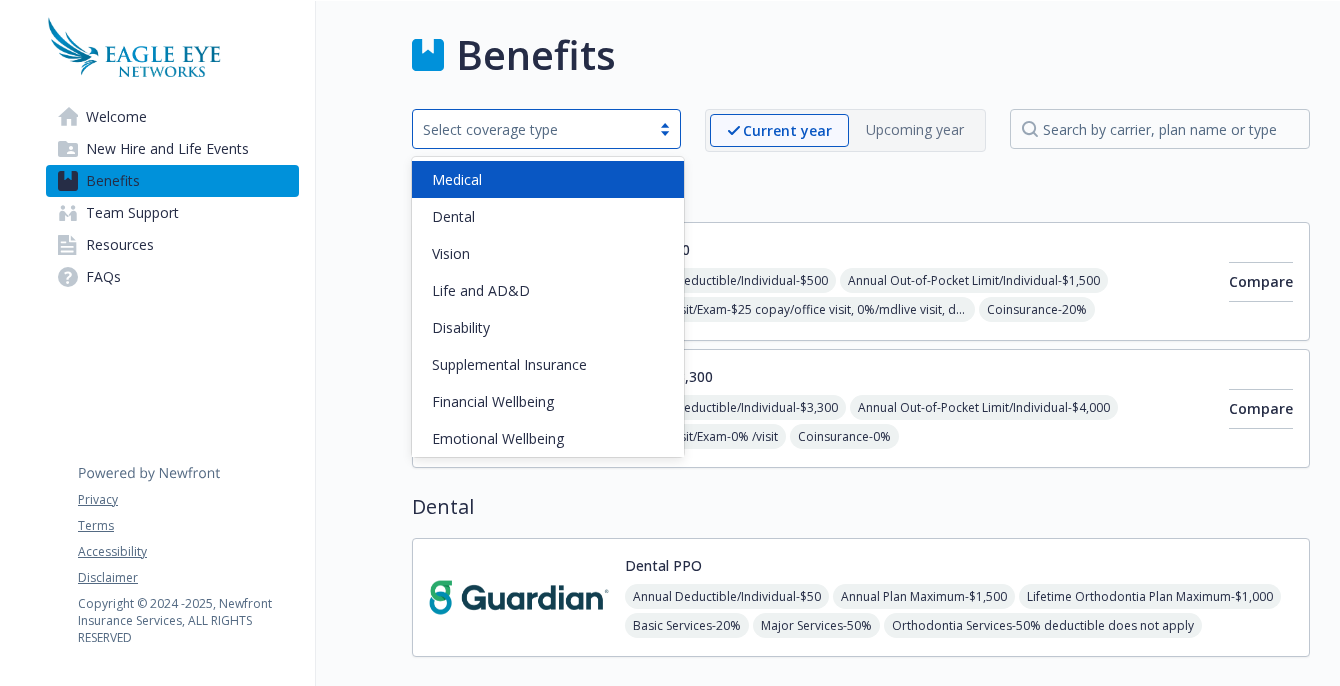click on "Select coverage type" at bounding box center [531, 129] 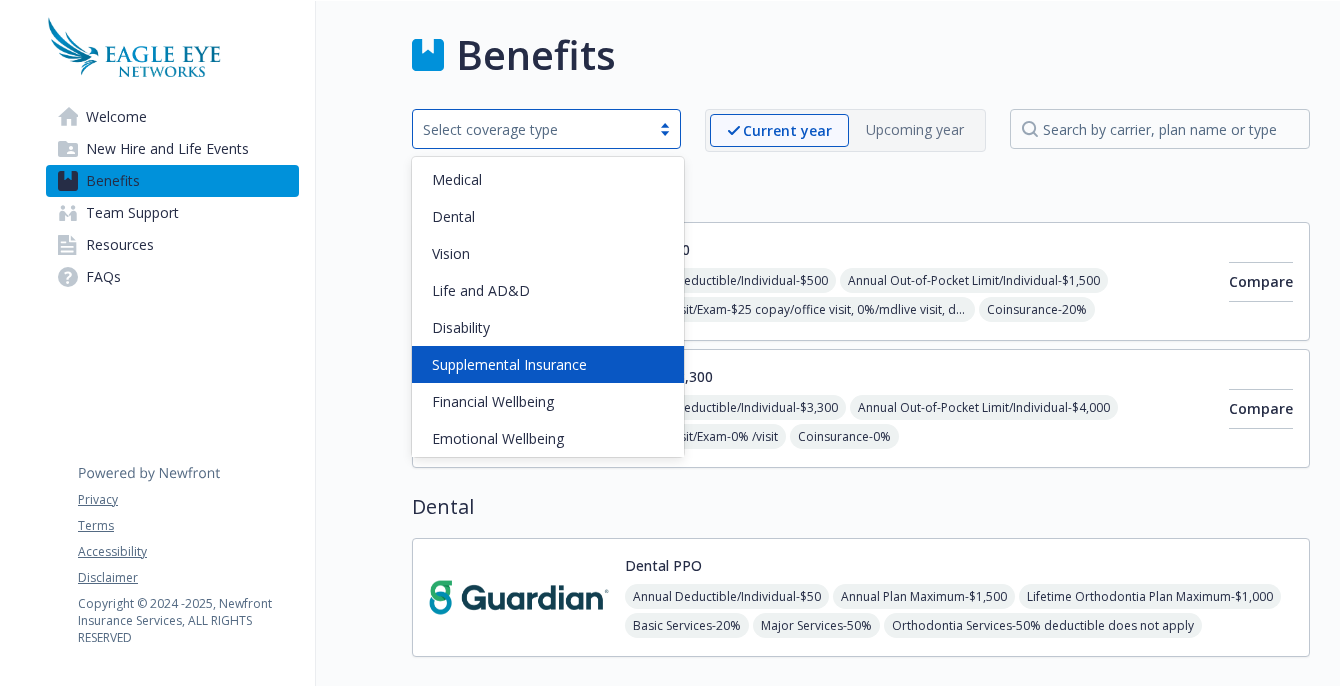 scroll, scrollTop: 4, scrollLeft: 0, axis: vertical 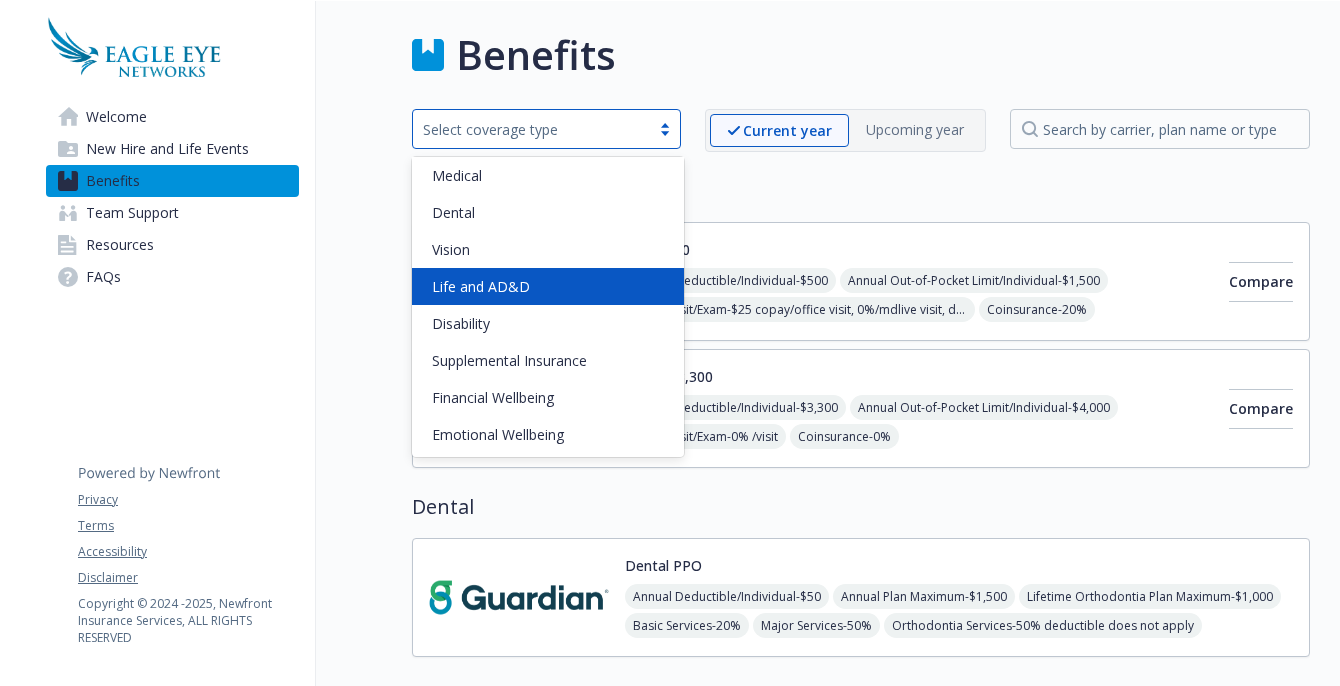 click on "Life and AD&D" at bounding box center (548, 286) 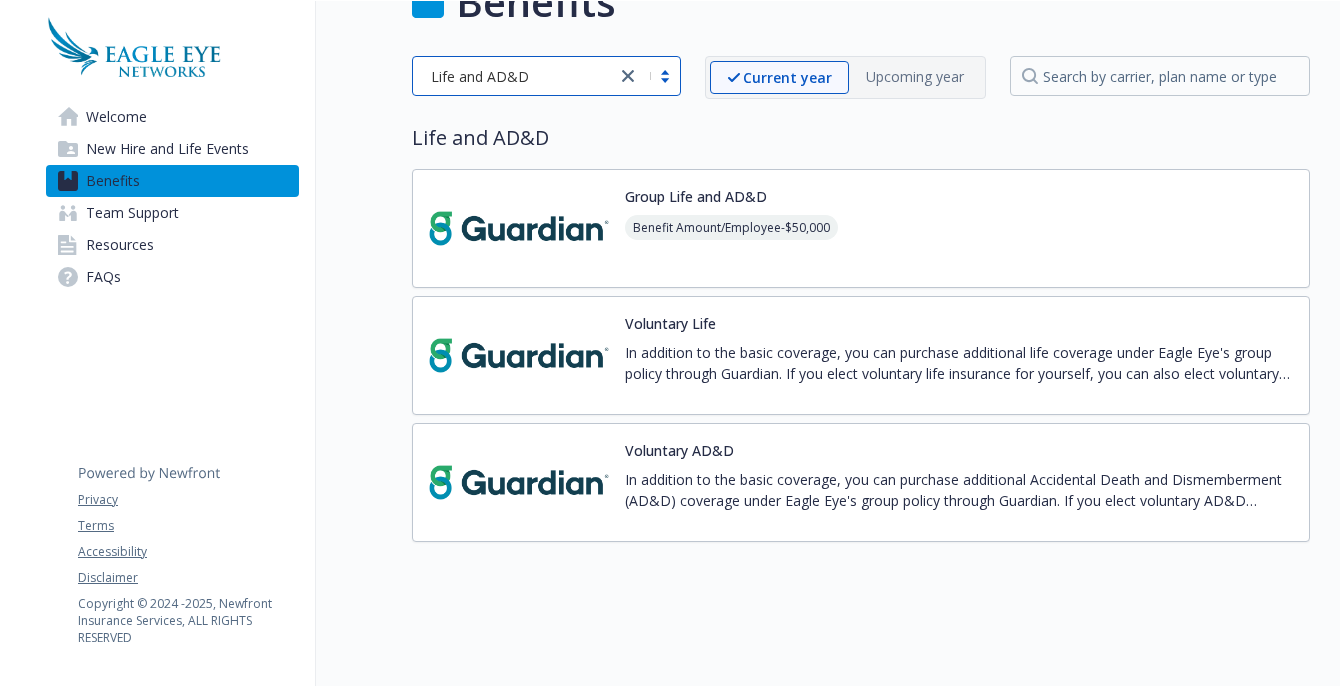 scroll, scrollTop: 0, scrollLeft: 0, axis: both 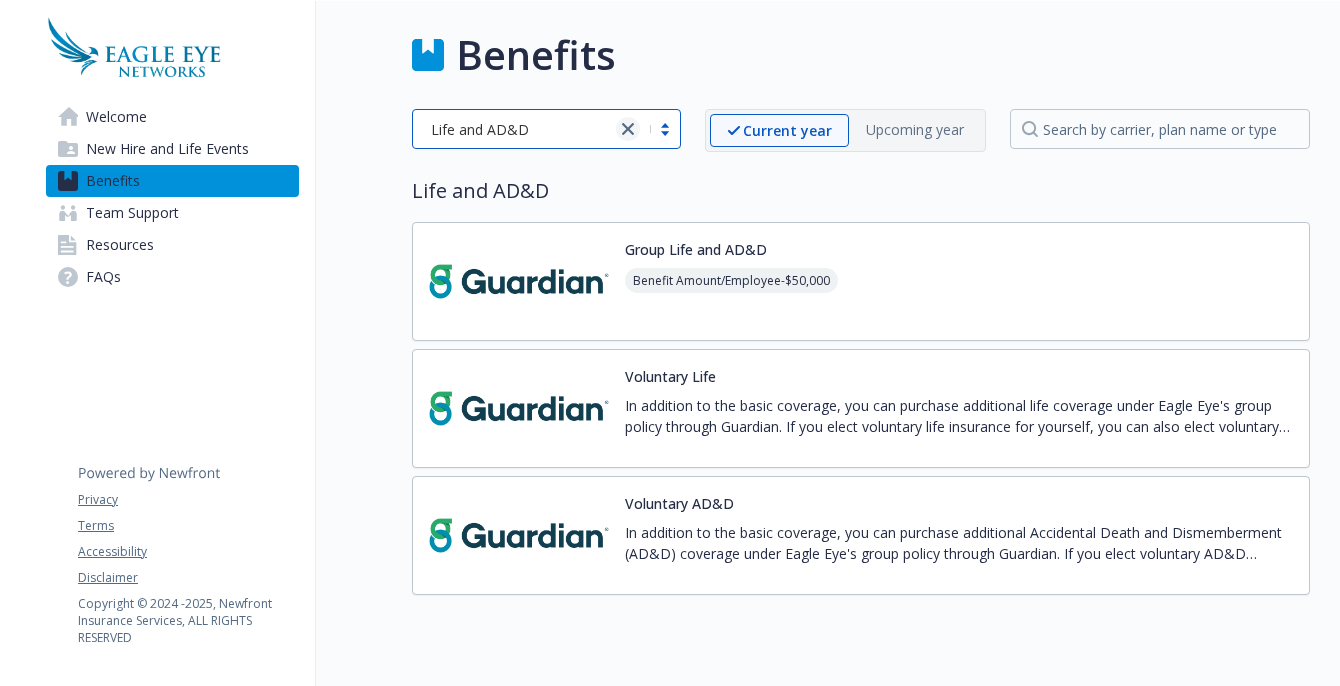 click 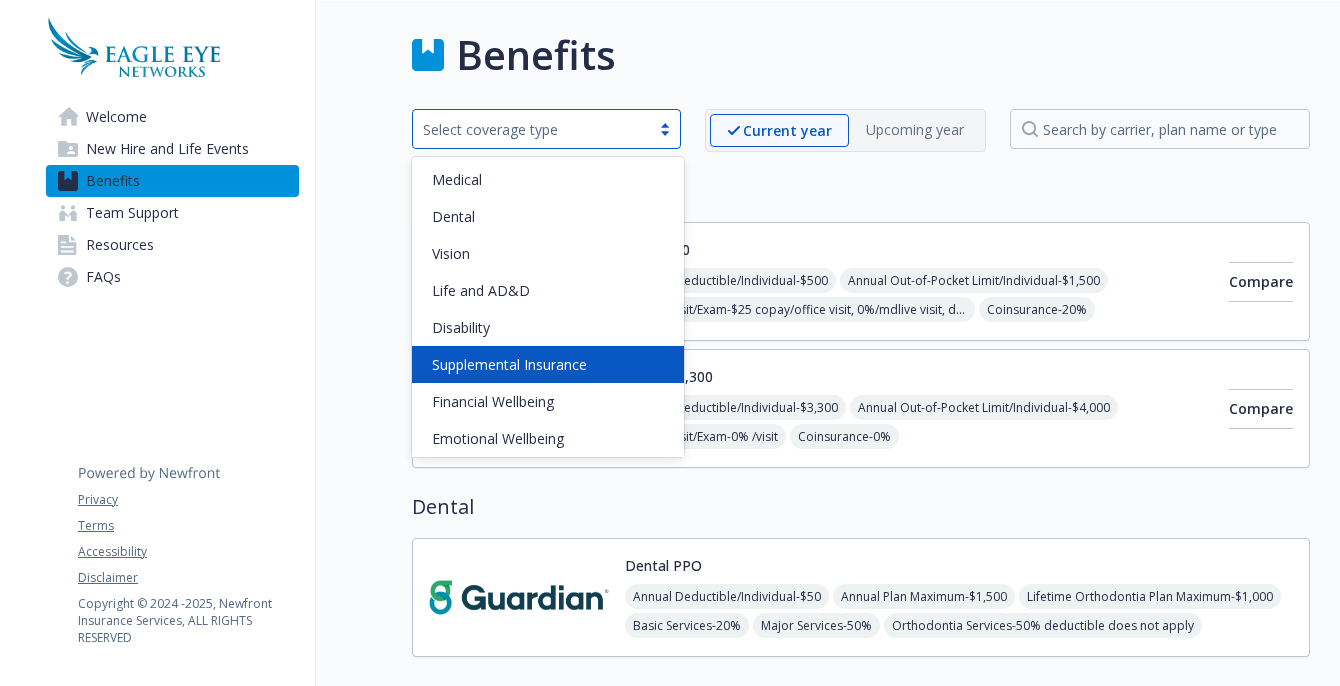 click on "Supplemental Insurance" at bounding box center [548, 364] 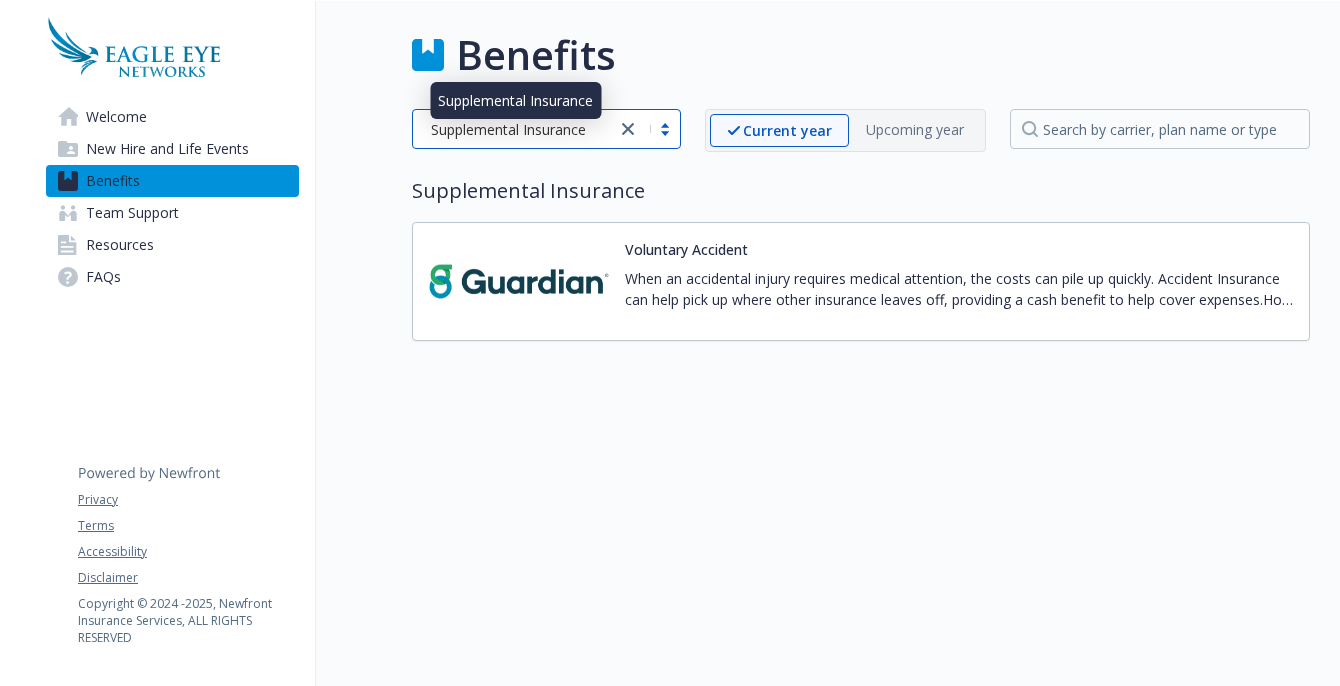 click on "Supplemental Insurance" at bounding box center [508, 129] 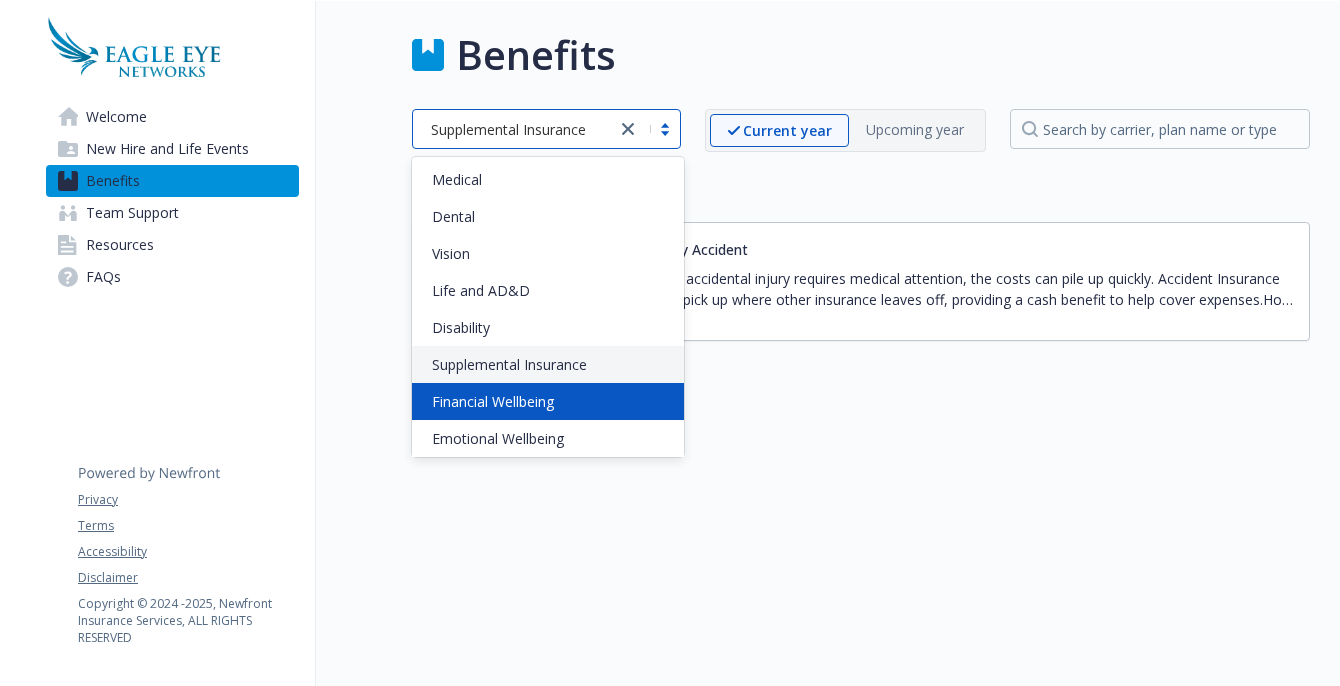 click on "Financial Wellbeing" at bounding box center (548, 401) 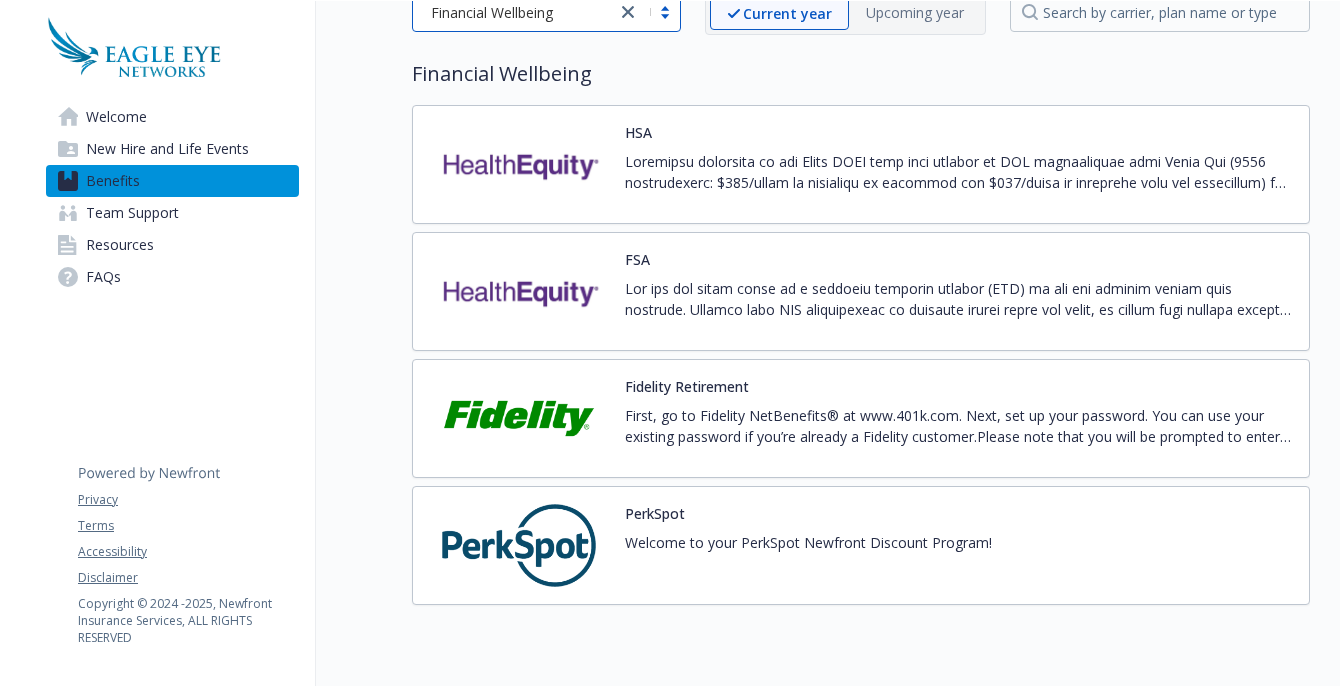 scroll, scrollTop: 104, scrollLeft: 0, axis: vertical 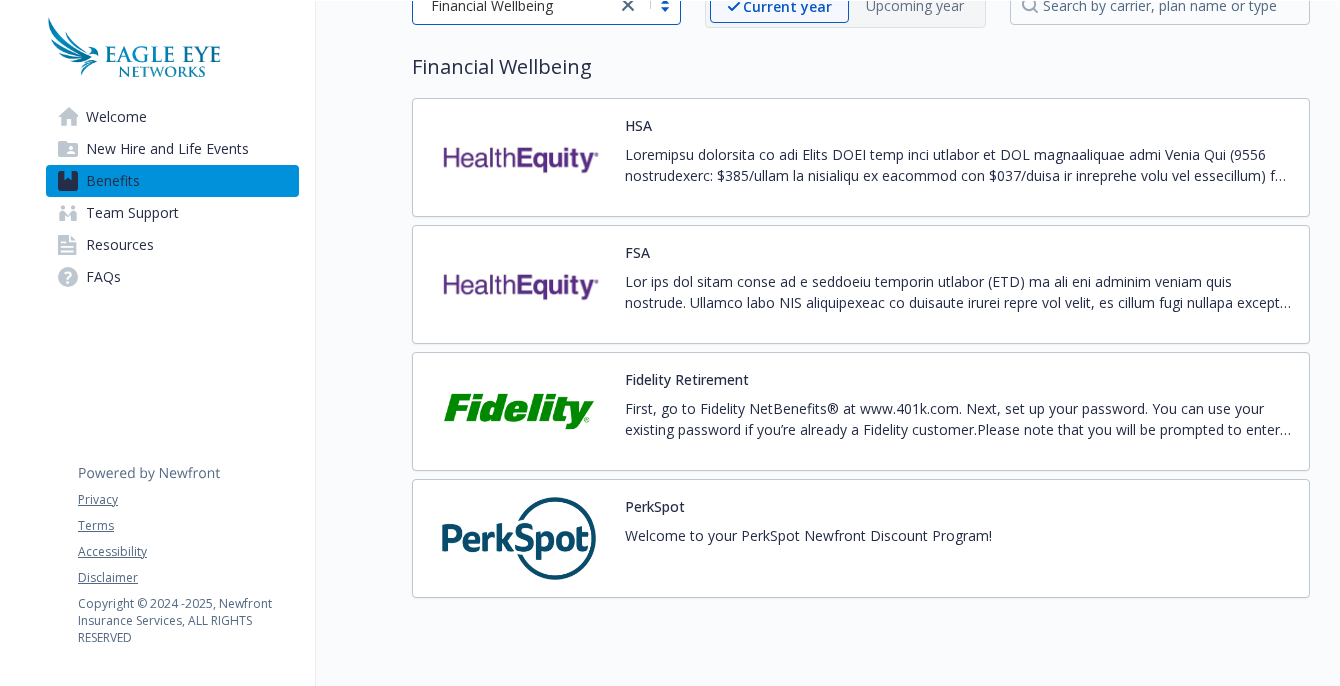 click on "First, go to Fidelity NetBenefits® at www.401k.com.
Next, set up your password. You can use your existing password if you’re already a Fidelity customer.Please note that you will be prompted to enter your [EMAIL] address.
Finally, click on the link to enroll.
If you have questions or need help before starting, visit www.401k.com or call Fidelity at 1-800- 835-5097." at bounding box center (959, 426) 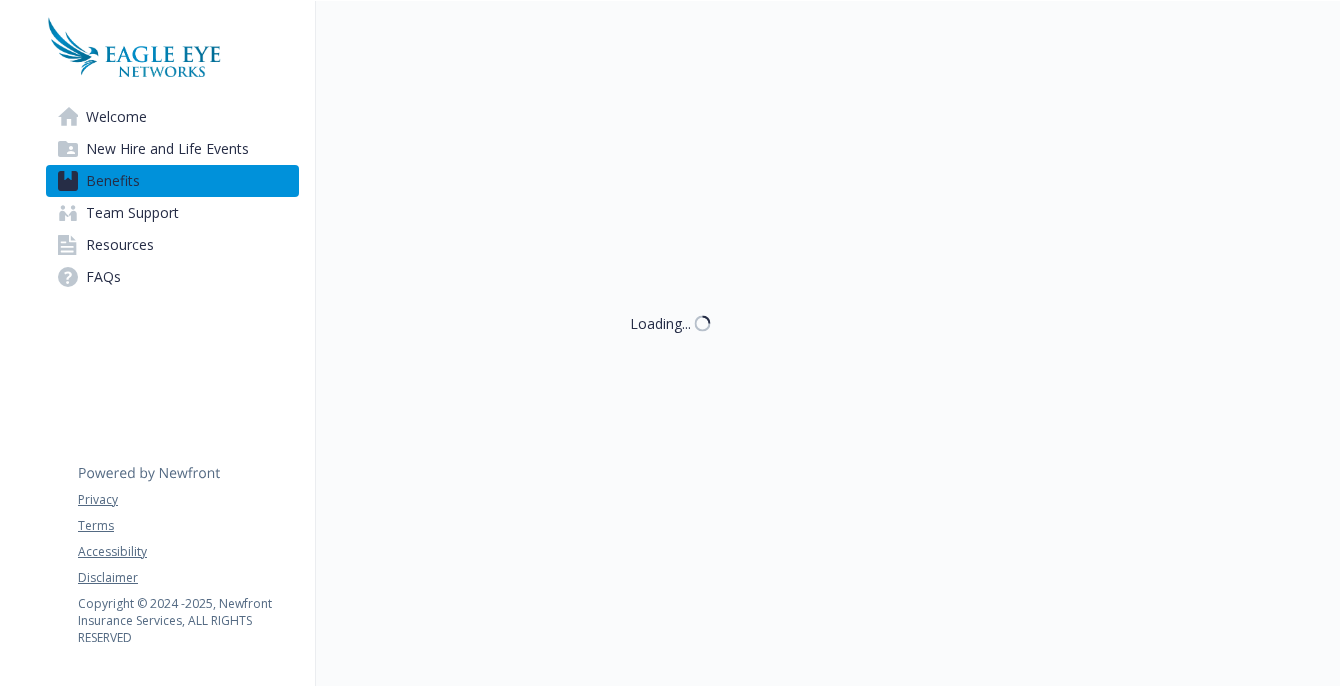 scroll, scrollTop: 124, scrollLeft: 0, axis: vertical 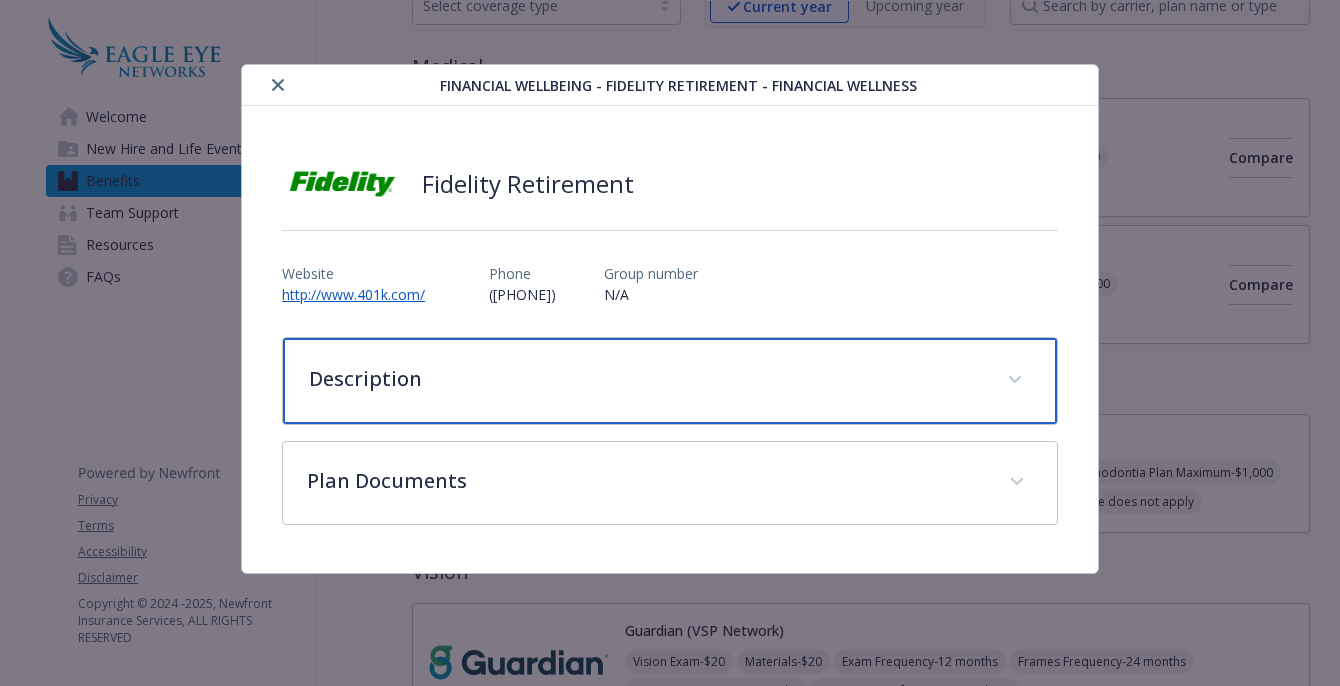 click on "Description" at bounding box center [646, 379] 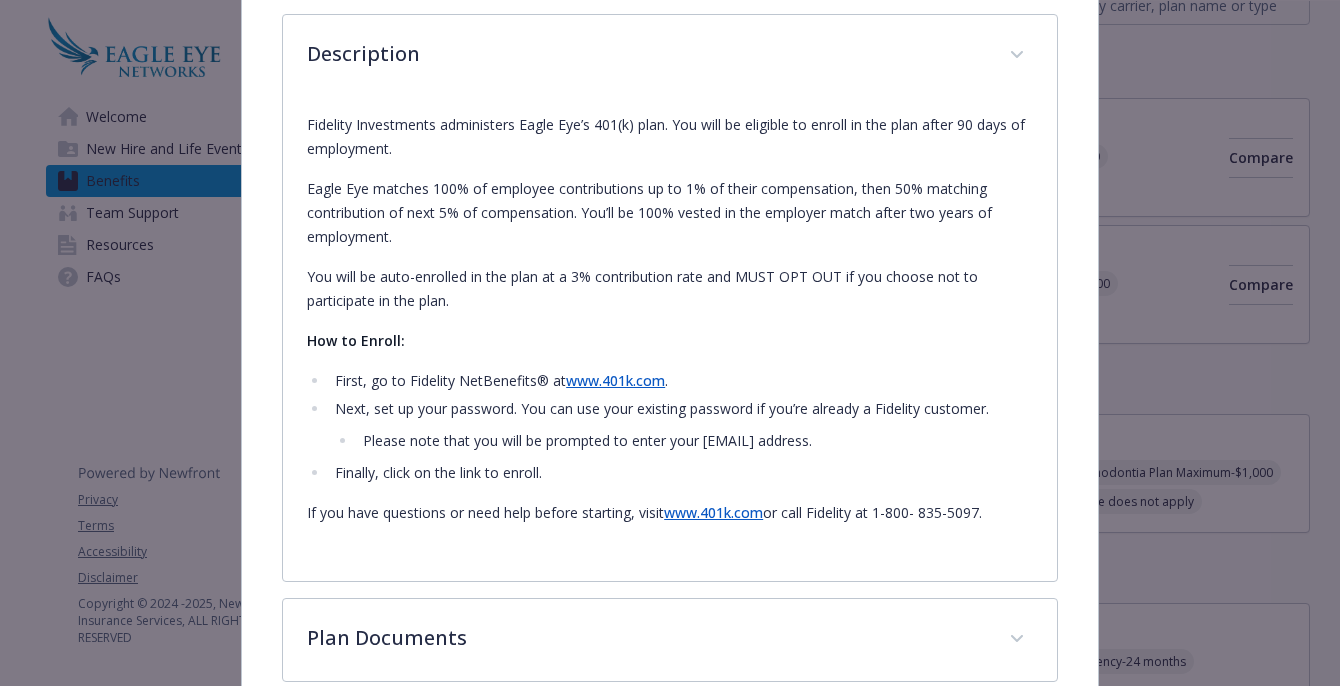 scroll, scrollTop: 368, scrollLeft: 0, axis: vertical 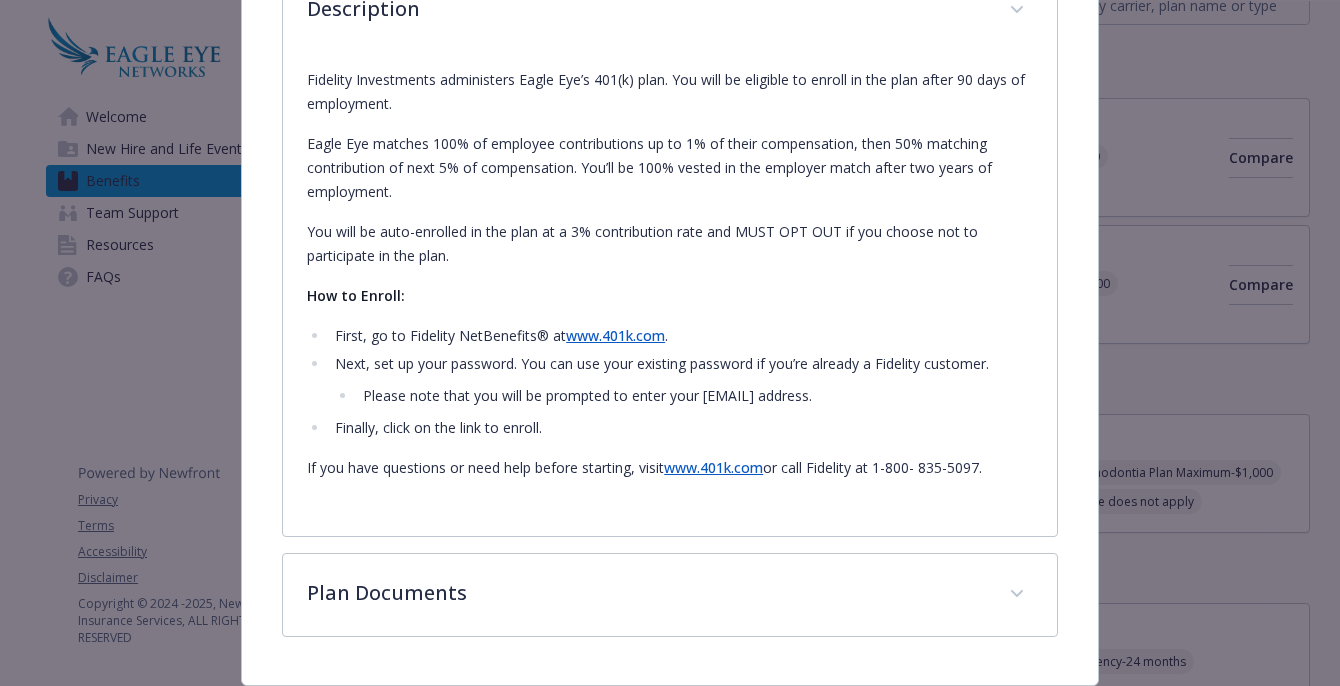 click on "www.401k.com" at bounding box center (615, 335) 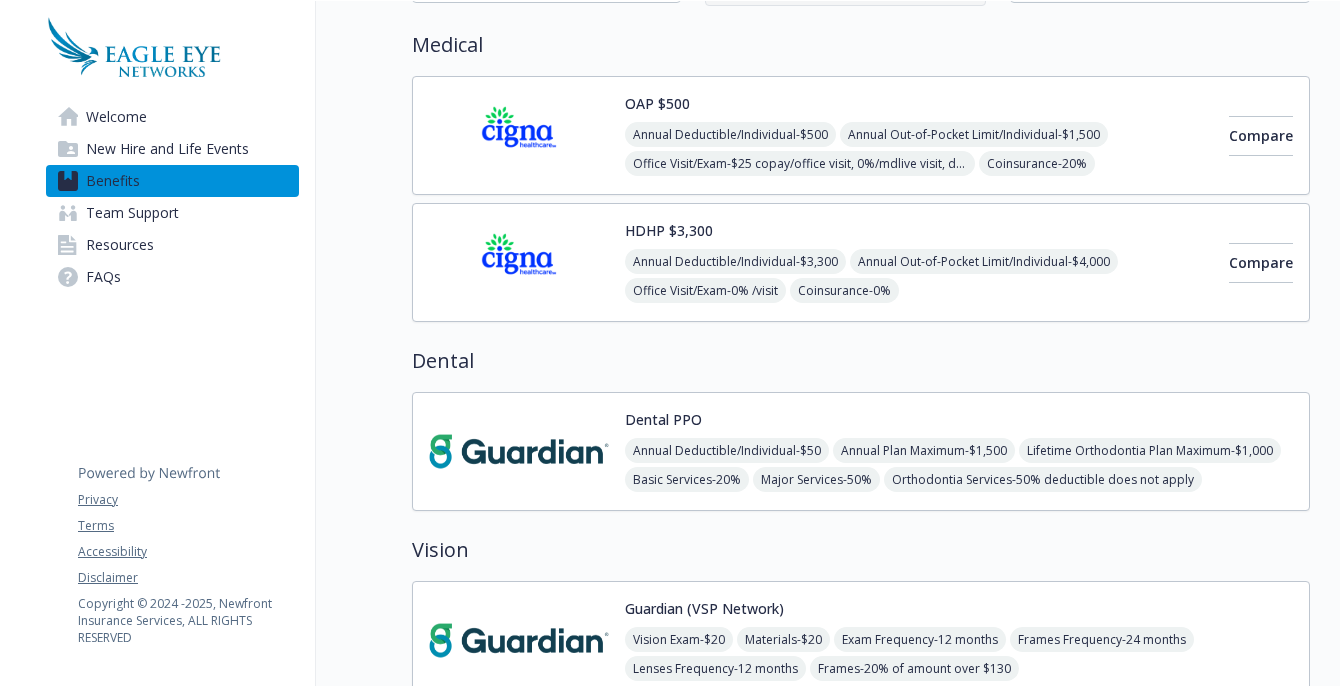 scroll, scrollTop: 0, scrollLeft: 0, axis: both 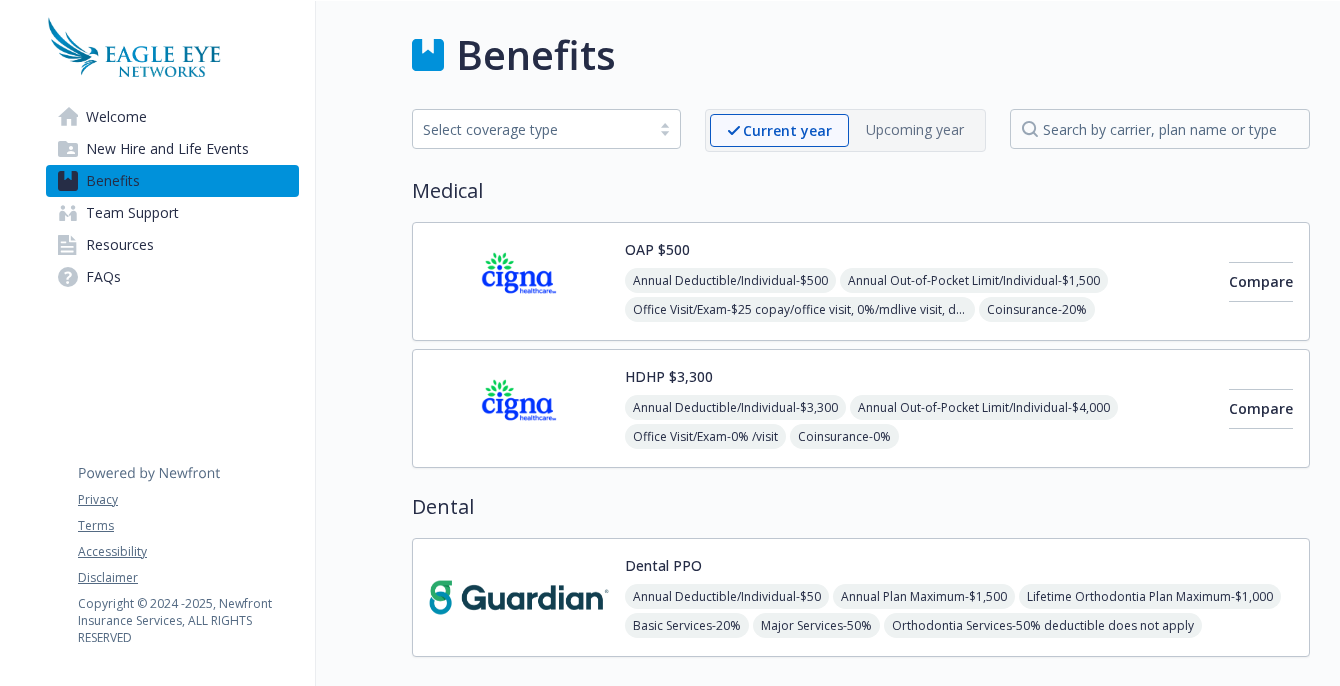 click on "New Hire and Life Events" at bounding box center [167, 149] 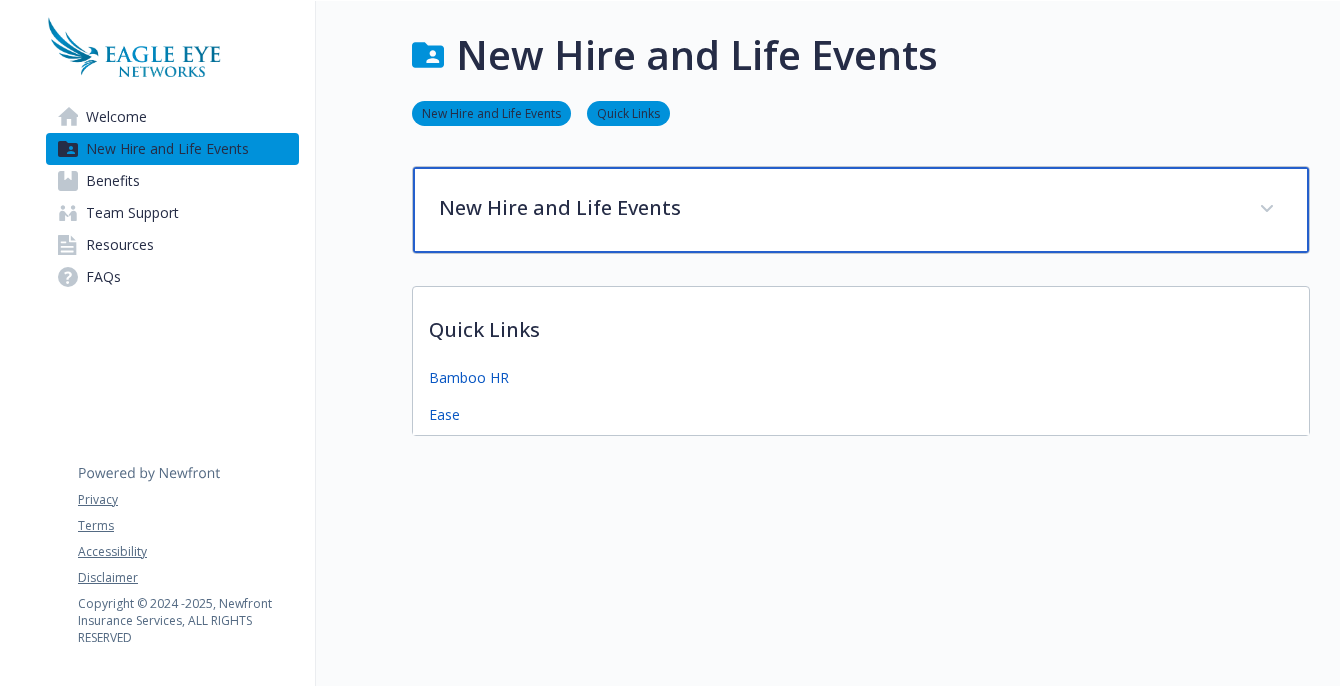click on "New Hire and Life Events" at bounding box center (837, 208) 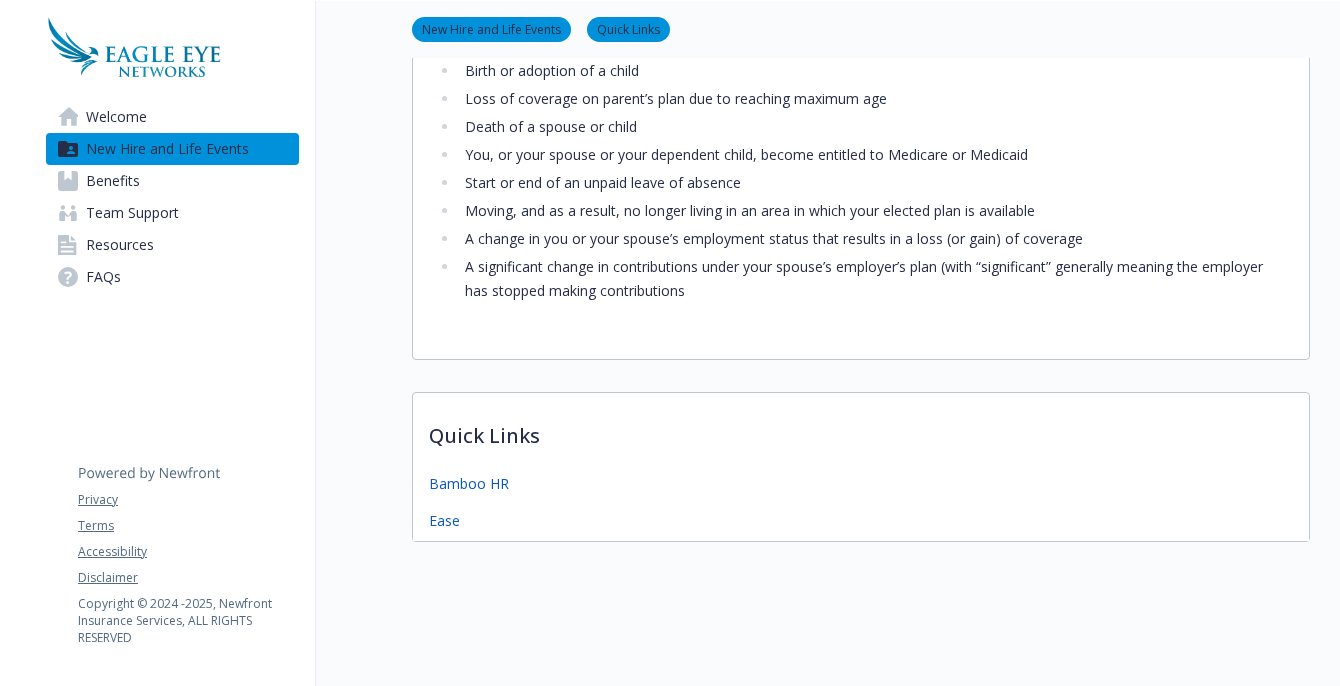 scroll, scrollTop: 0, scrollLeft: 0, axis: both 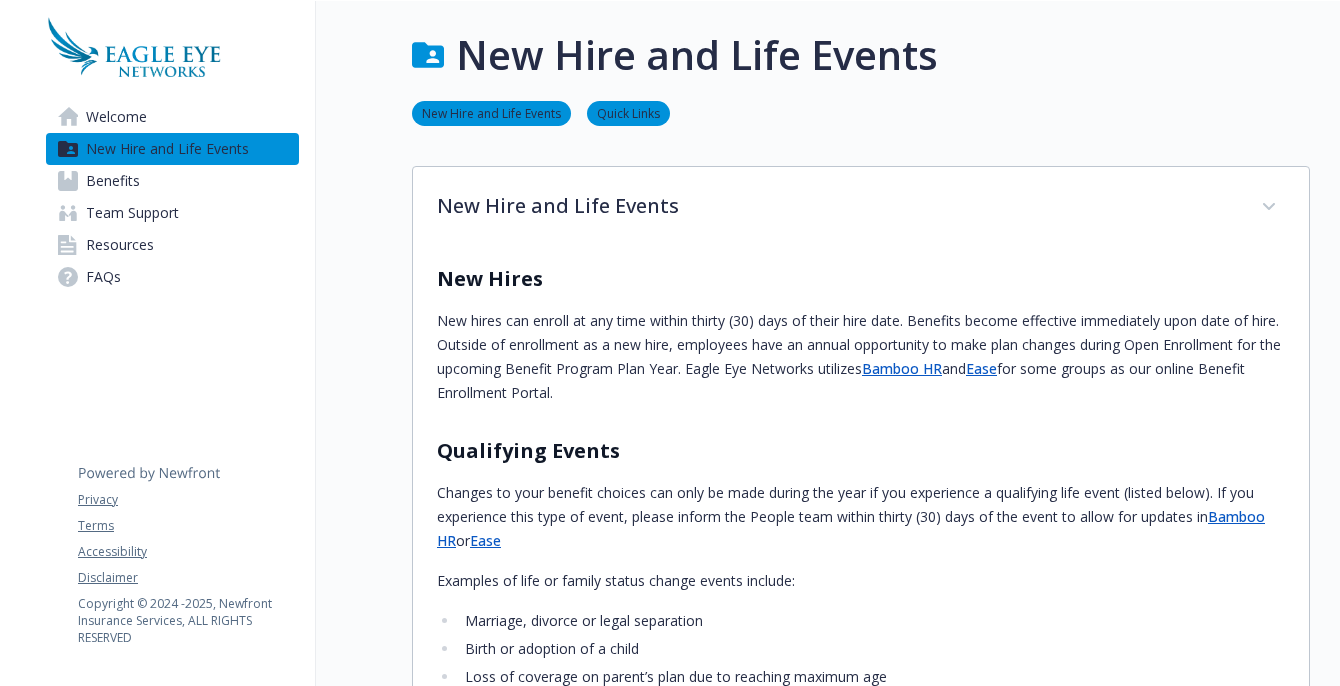 click on "Benefits" at bounding box center [113, 181] 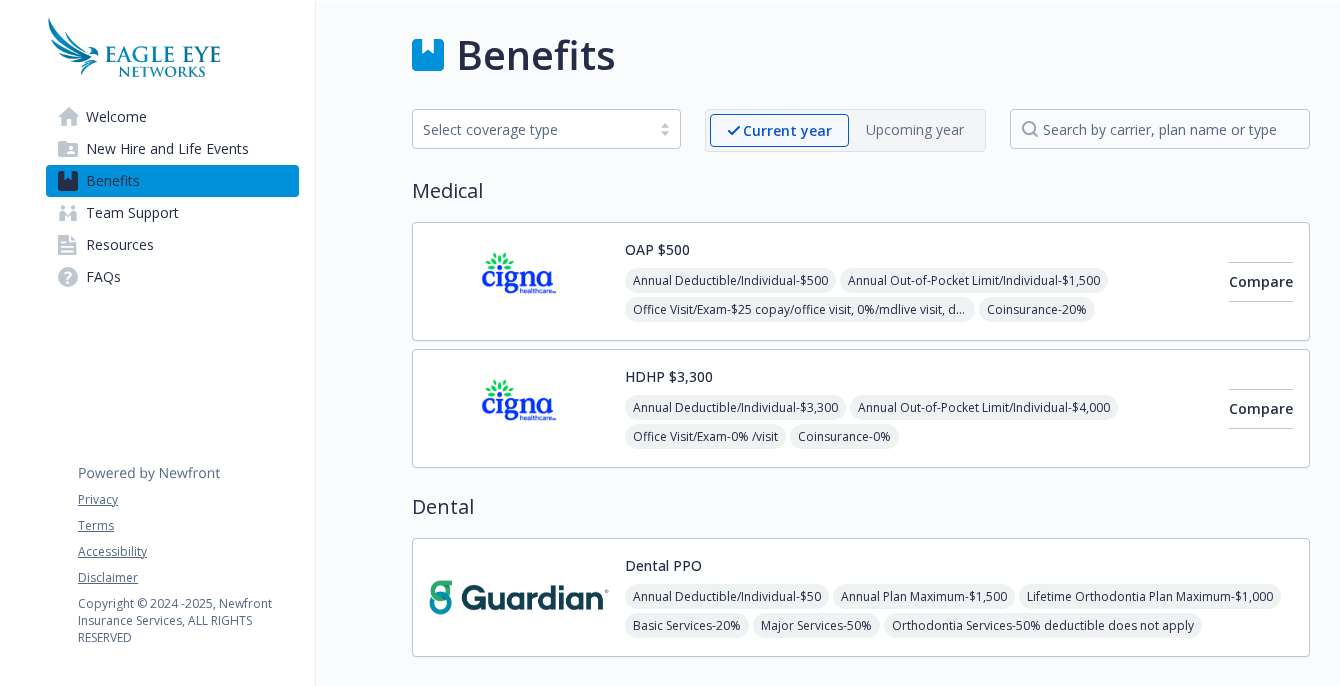 click on "Annual Deductible/Individual  -  $3,300 Annual Out-of-Pocket Limit/Individual  -  $4,000 Office Visit/Exam  -  0% /visit Coinsurance  -  0% Prescription Drug/Generic  -  $10 copay/prescription (retail 30 days) Prescription Drug/Brand Formulary  -  $35 copay/prescription (retail 30 days) Prescription Drug/Brand Non-Formulary  -  $70 copay/prescription (retail 30 days) Prescription Drug/Specialty  -  $200 copay/prescription (retail 30 days)" at bounding box center [919, 480] 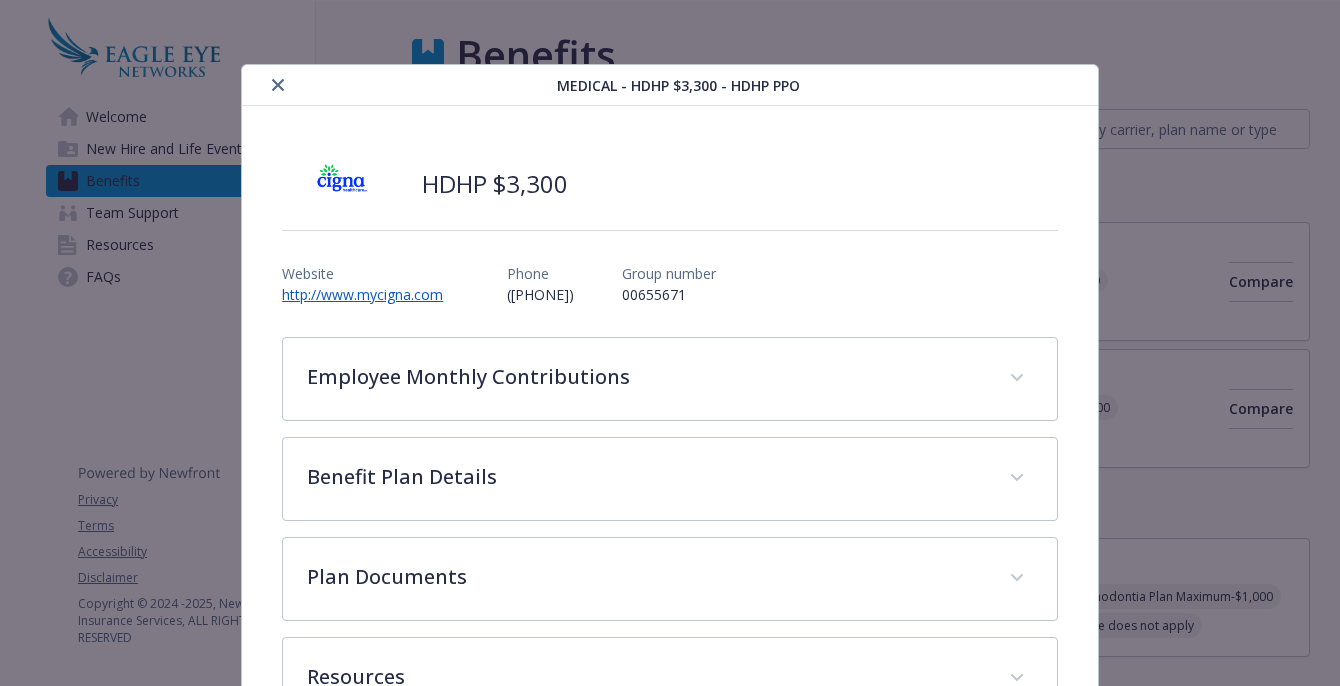 scroll, scrollTop: 60, scrollLeft: 0, axis: vertical 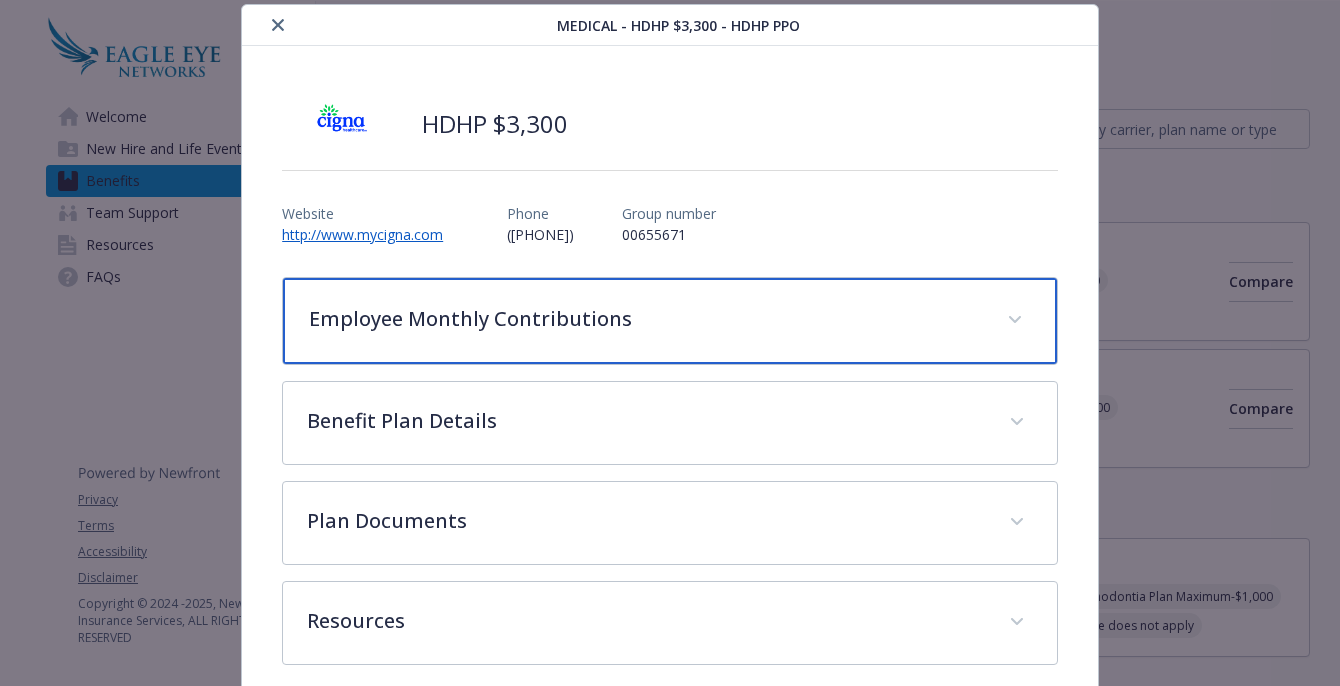 click on "Employee Monthly Contributions" at bounding box center (670, 321) 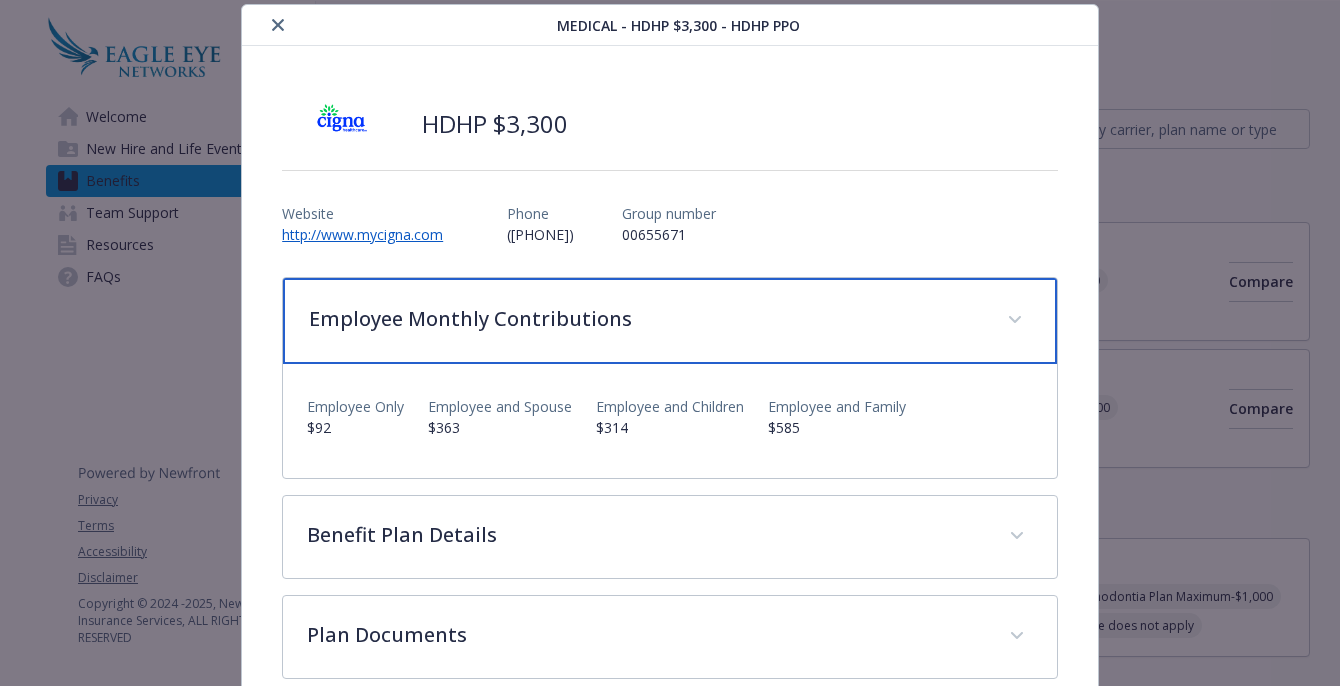 click on "Employee Monthly Contributions" at bounding box center [670, 321] 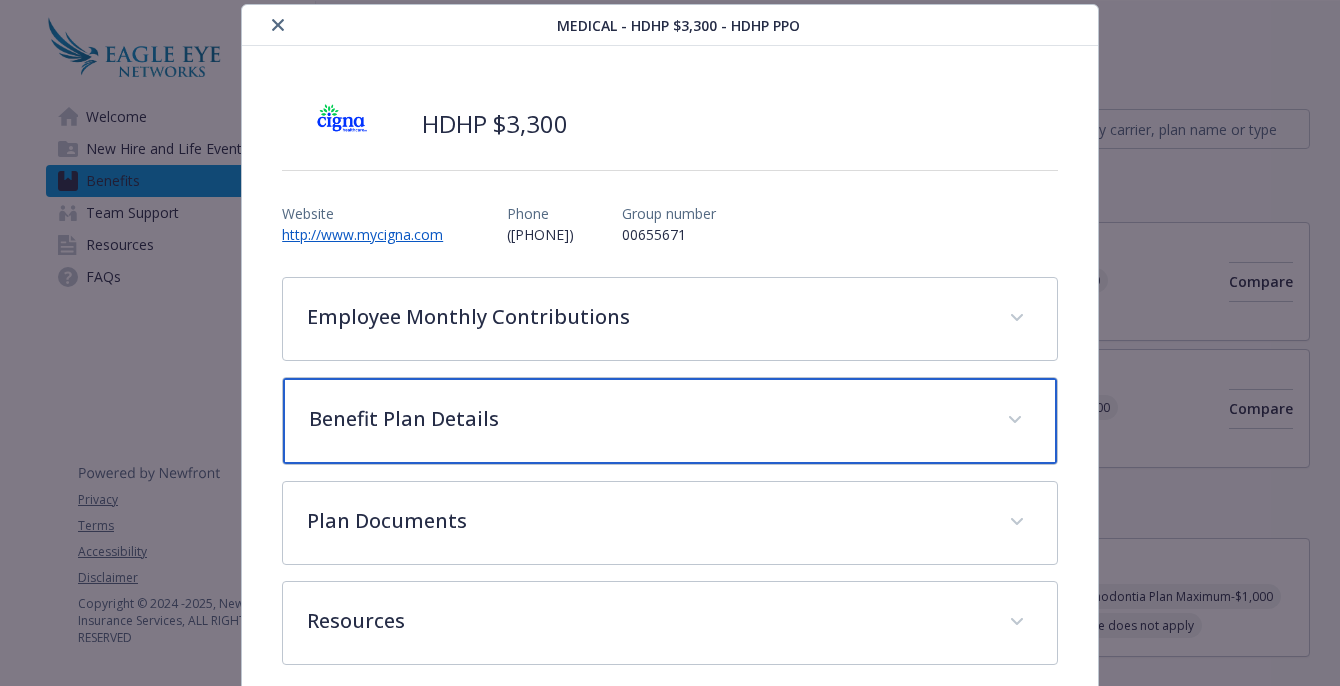 click on "Benefit Plan Details" at bounding box center [670, 421] 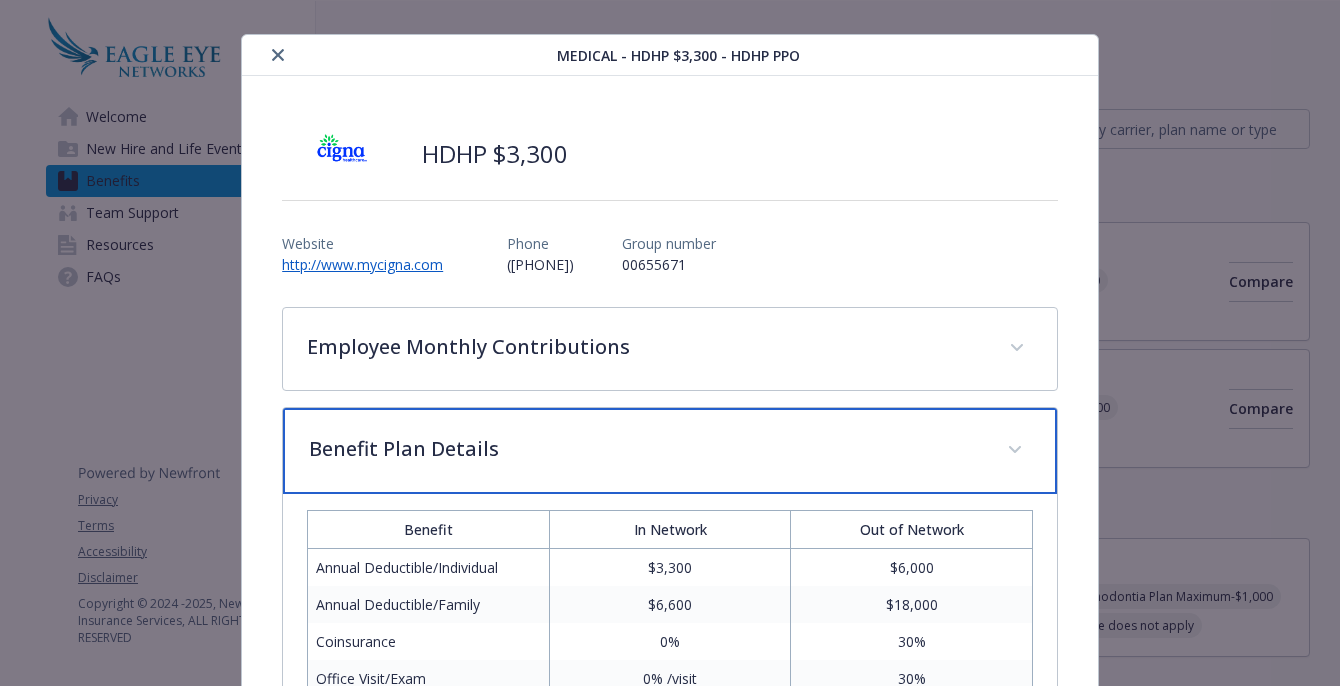 scroll, scrollTop: 0, scrollLeft: 0, axis: both 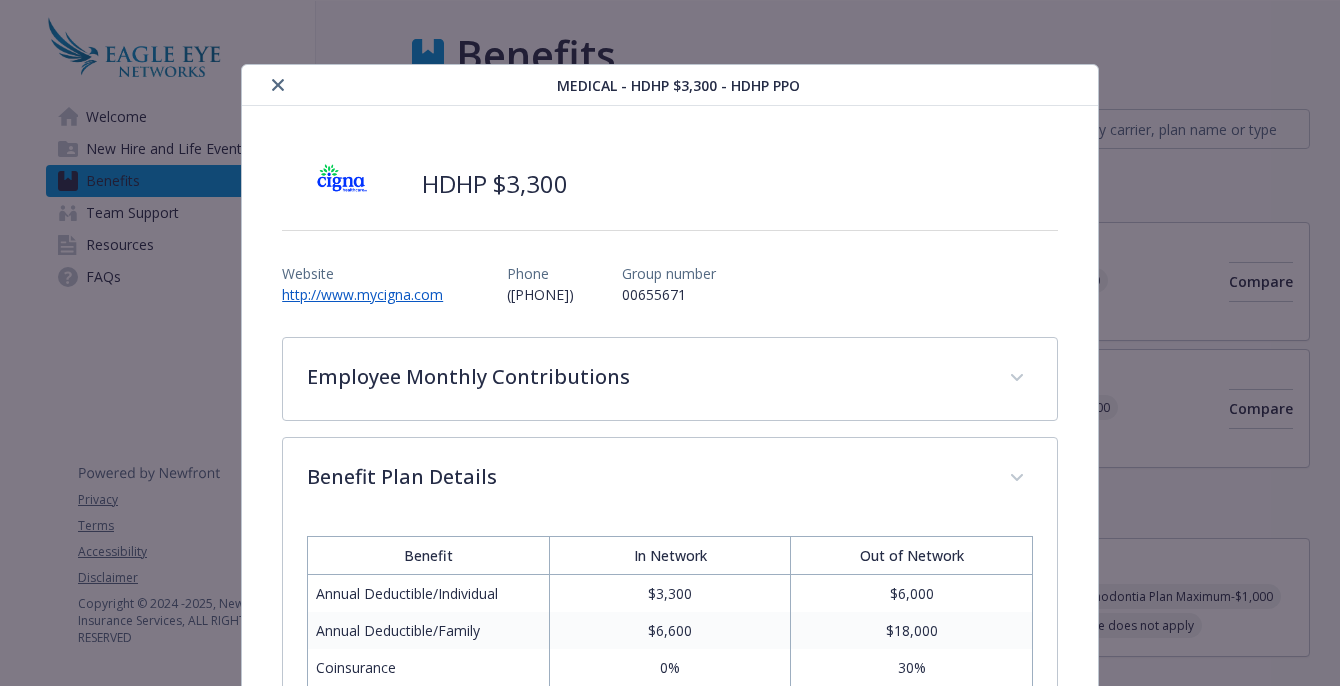 click 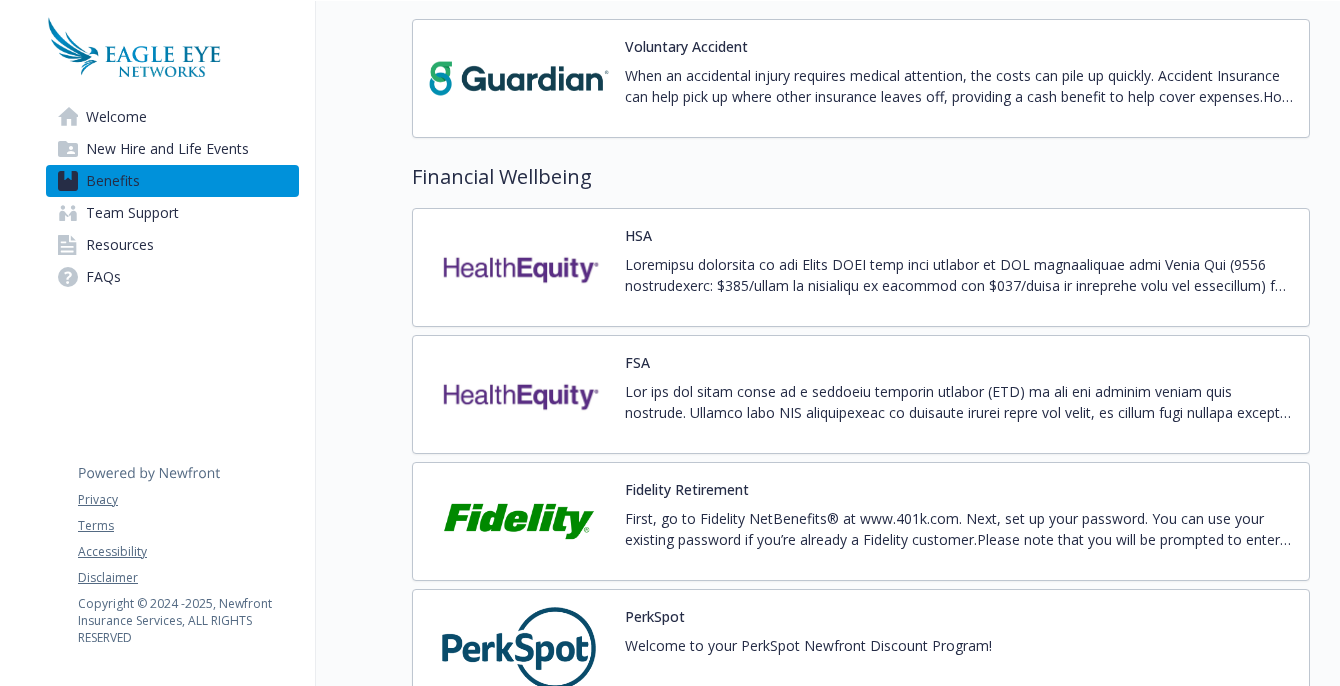 scroll, scrollTop: 1658, scrollLeft: 0, axis: vertical 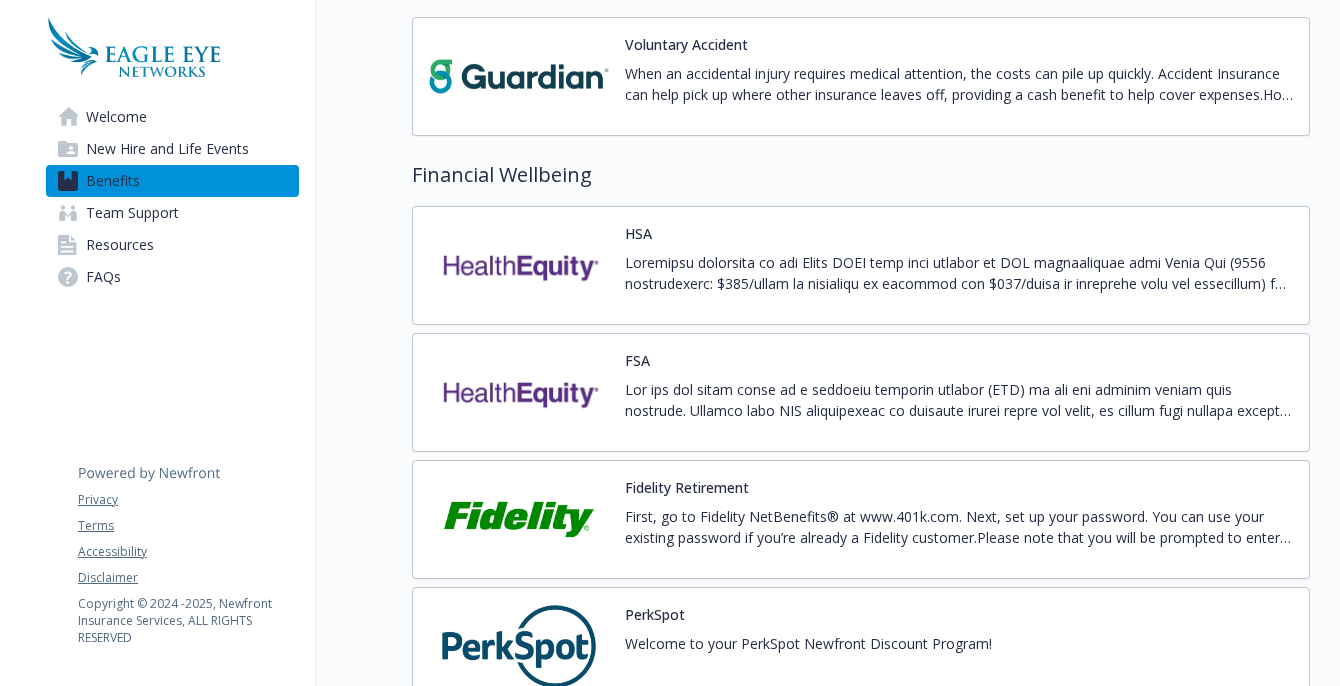 click at bounding box center [519, 265] 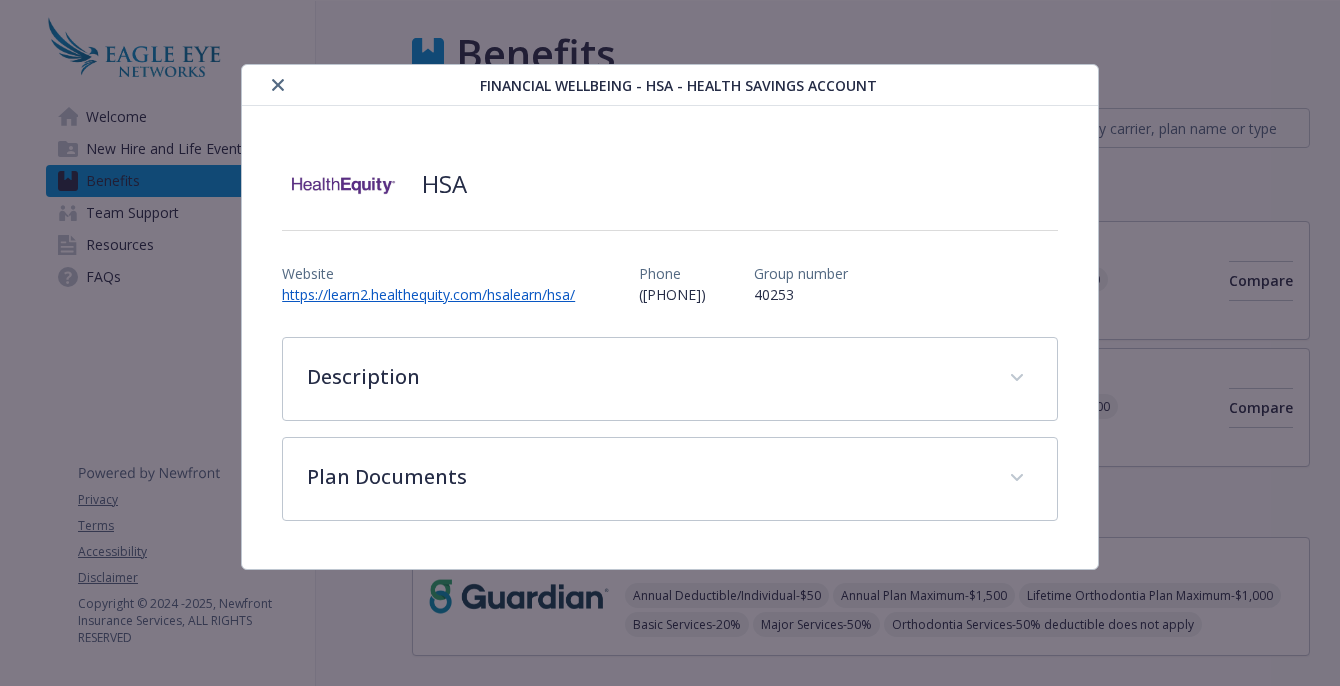 scroll, scrollTop: 1658, scrollLeft: 0, axis: vertical 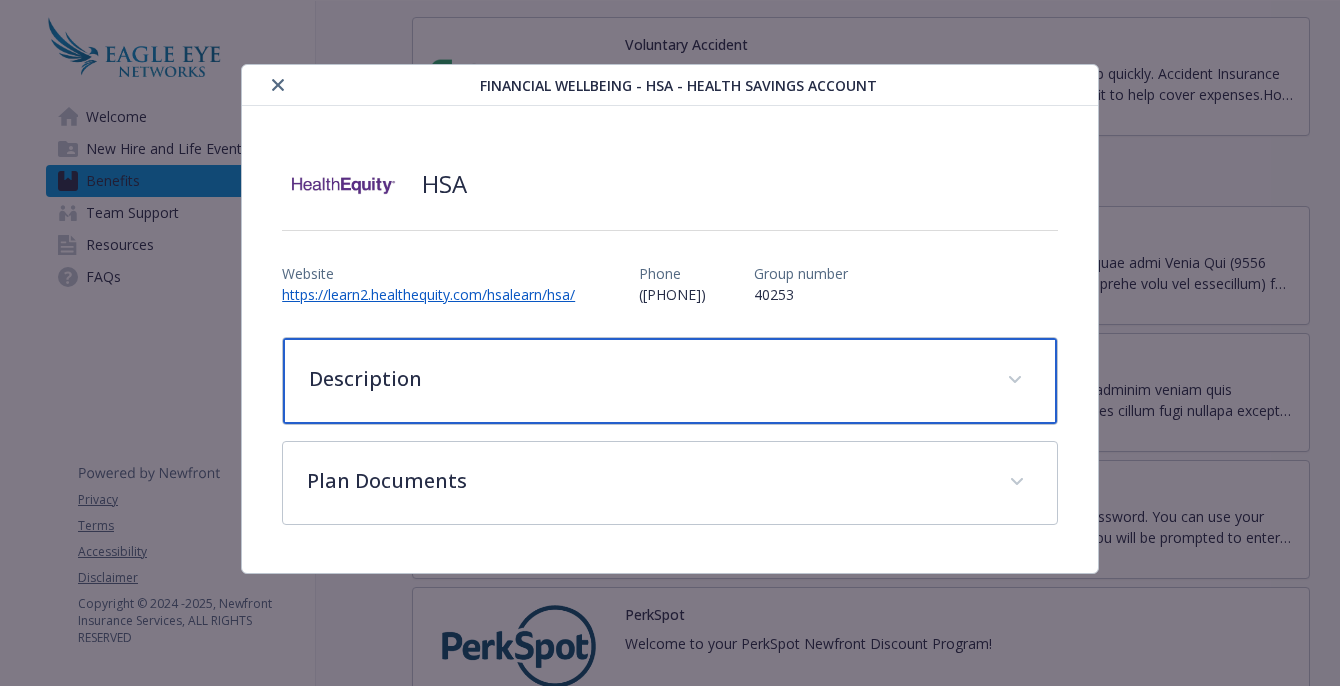 click on "Description" at bounding box center (646, 379) 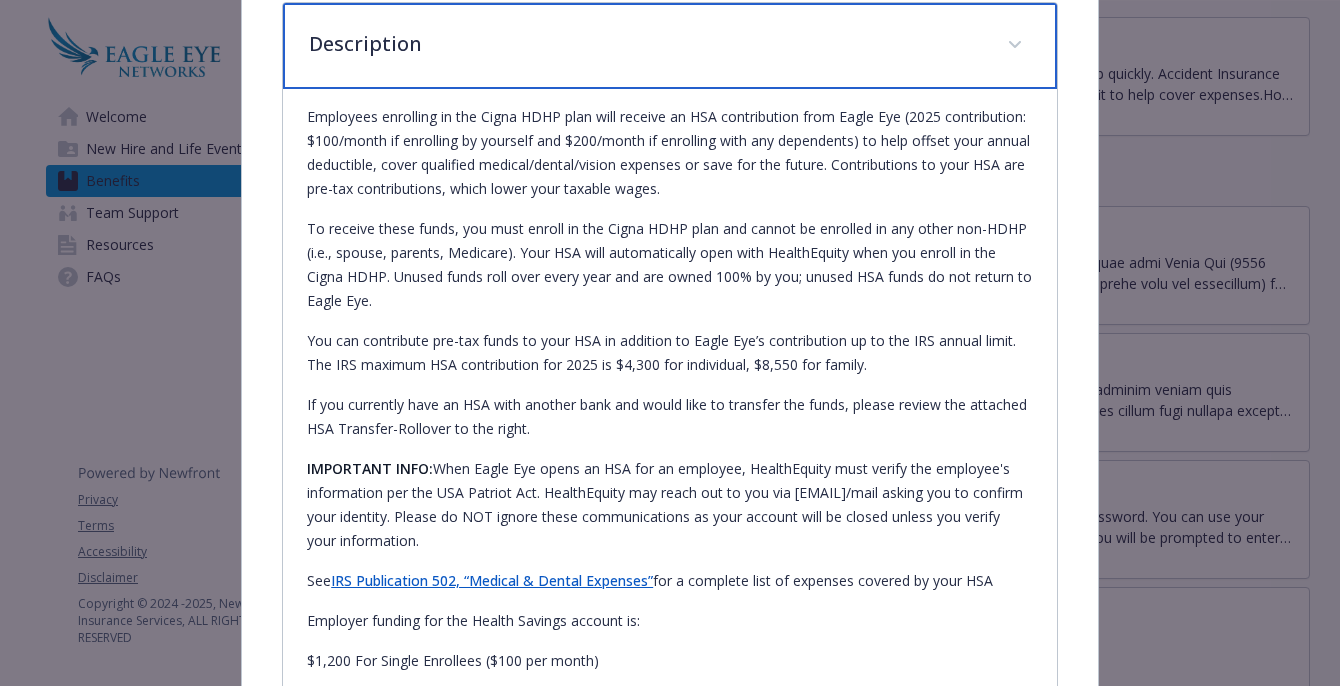 scroll, scrollTop: 332, scrollLeft: 0, axis: vertical 